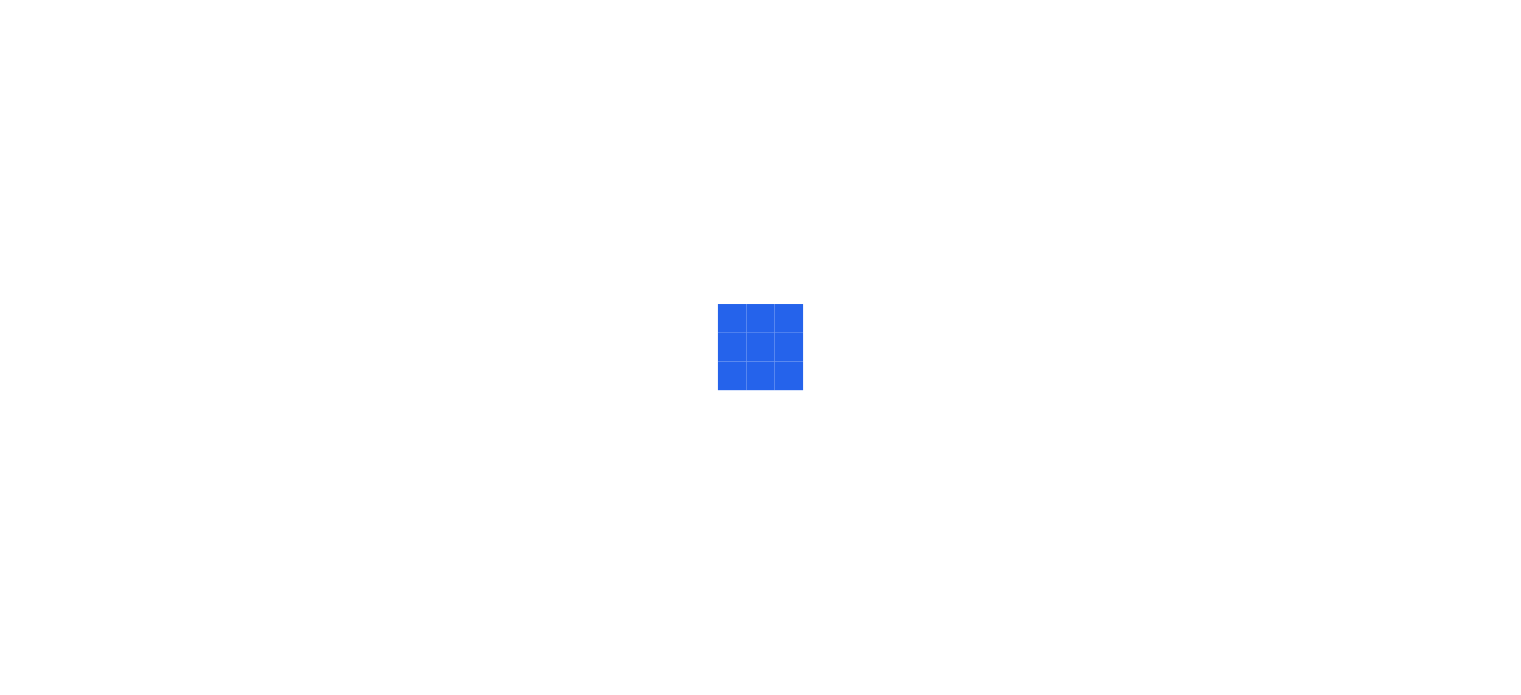 scroll, scrollTop: 0, scrollLeft: 0, axis: both 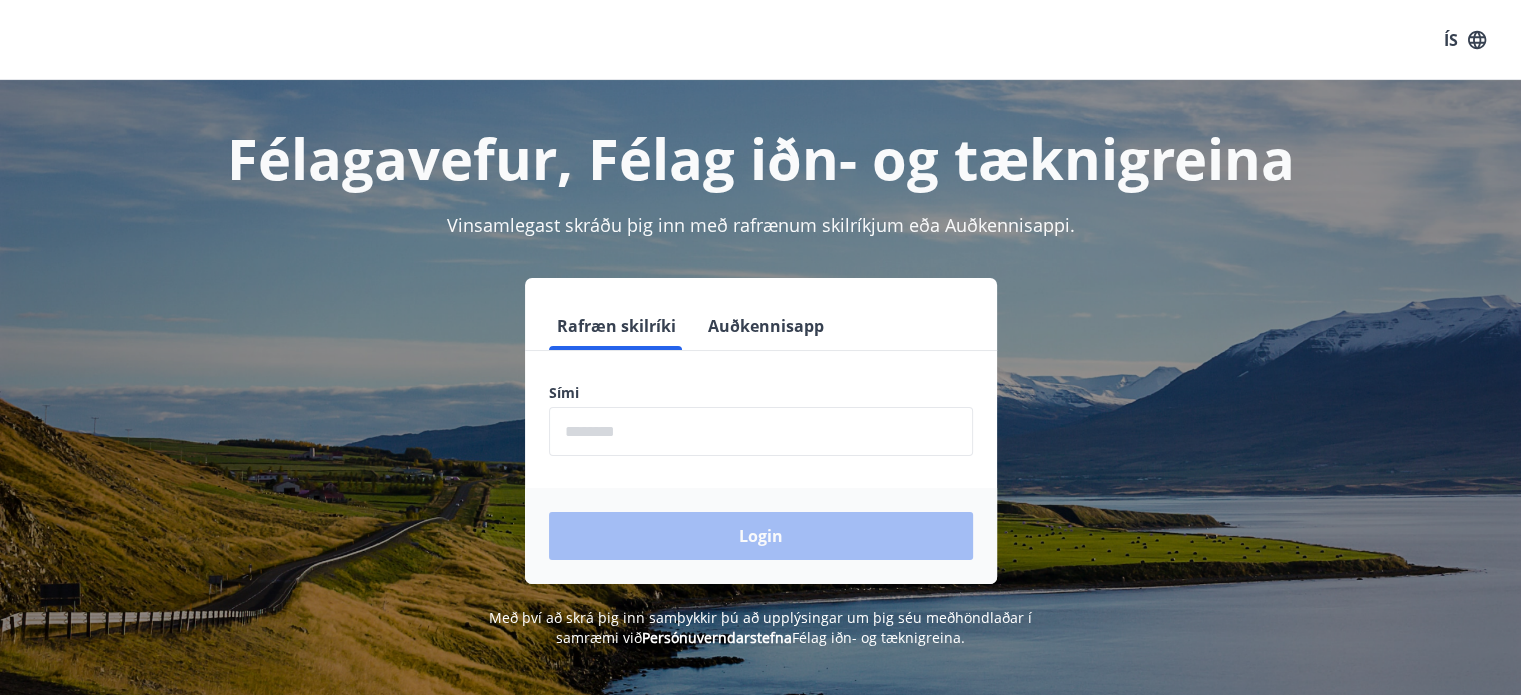 click at bounding box center (761, 431) 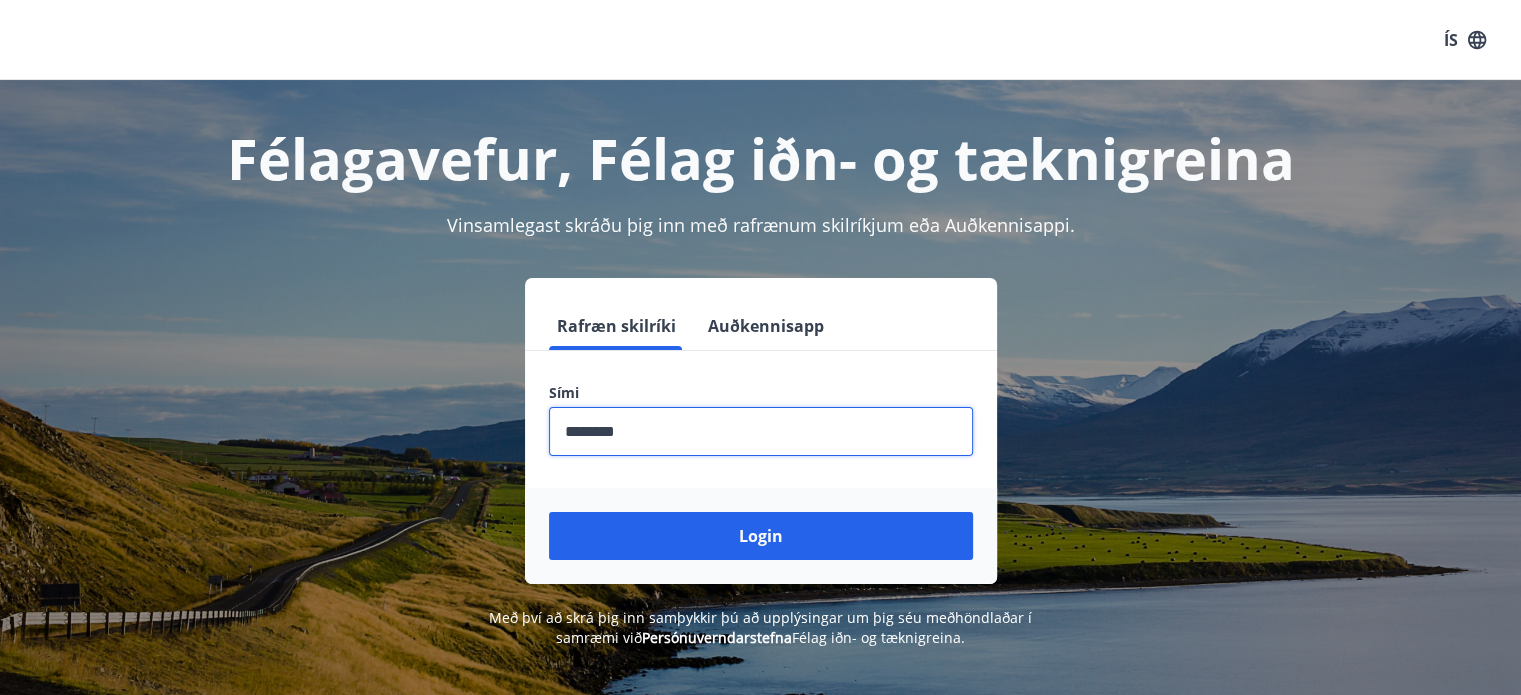 type on "********" 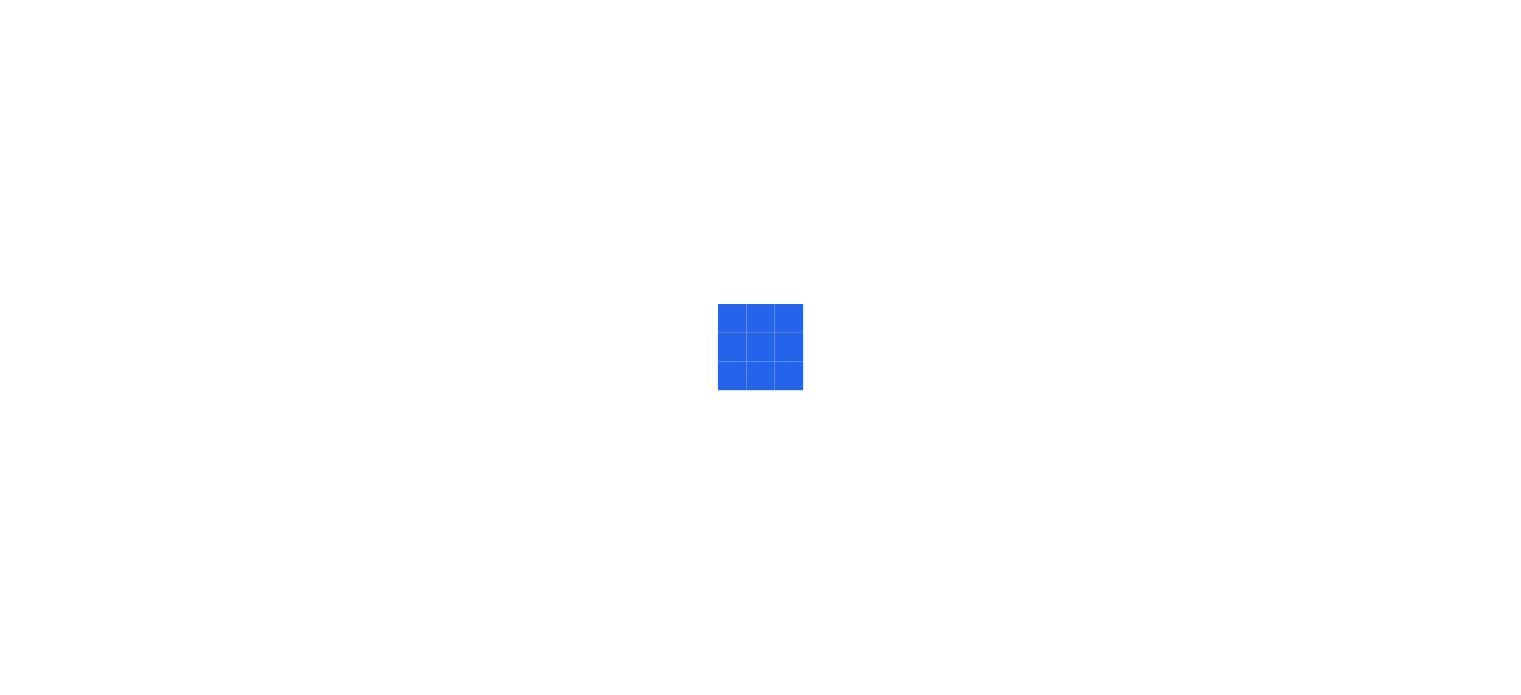 scroll, scrollTop: 0, scrollLeft: 0, axis: both 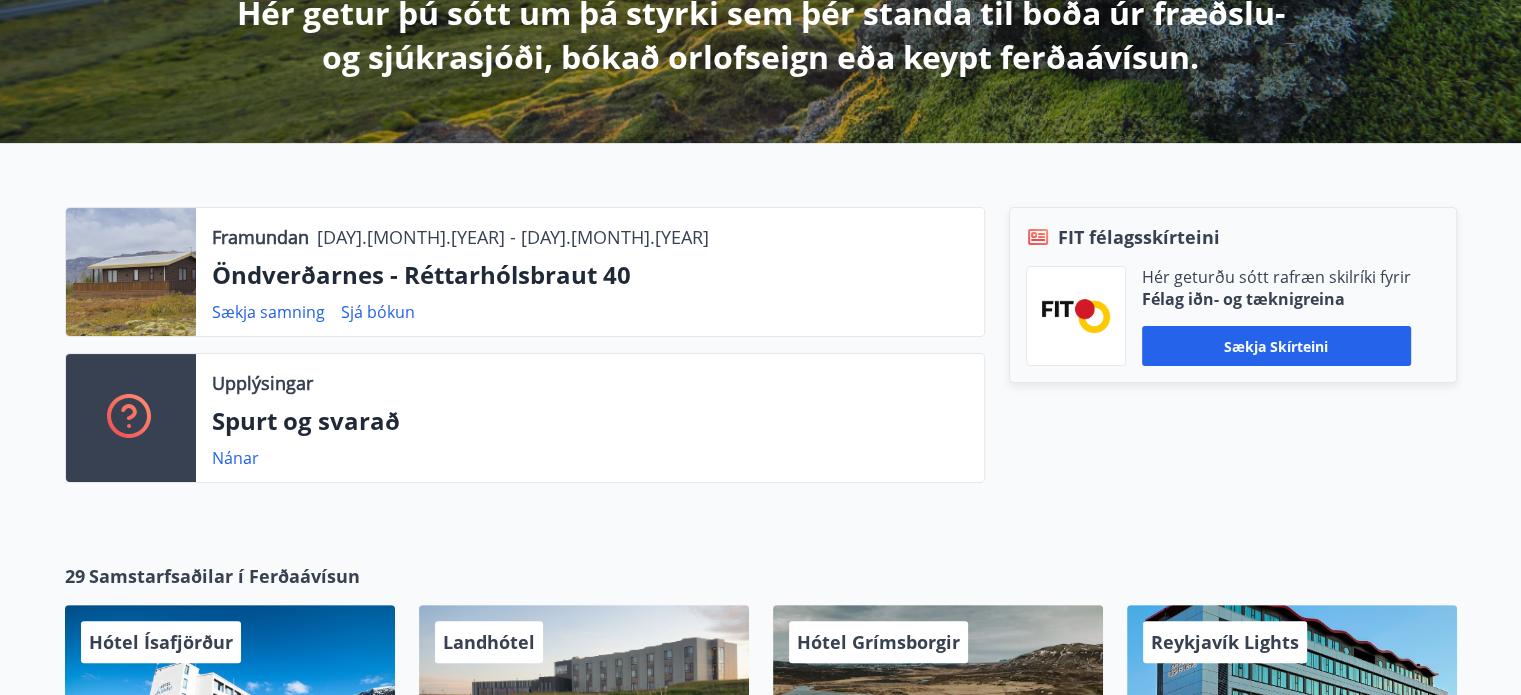 click on "Sækja skírteini" at bounding box center [1276, 346] 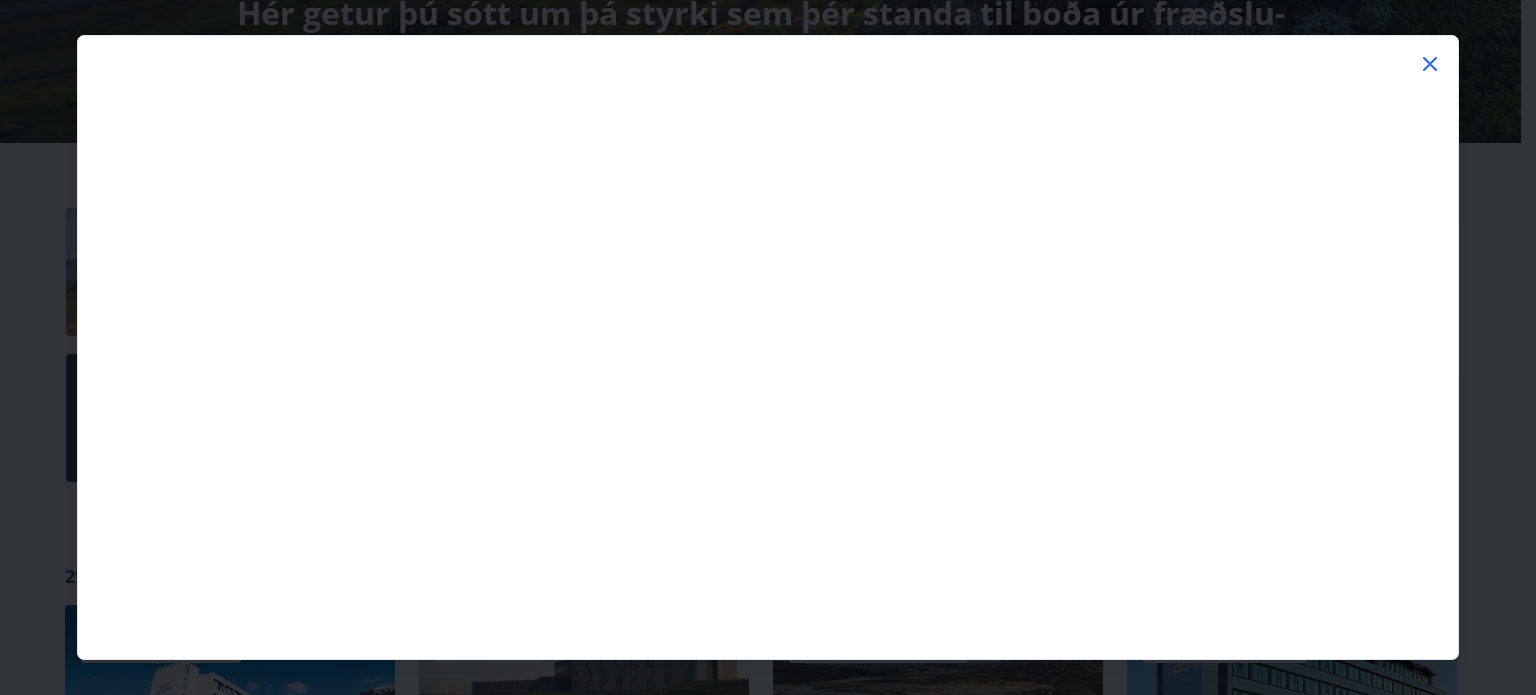 click 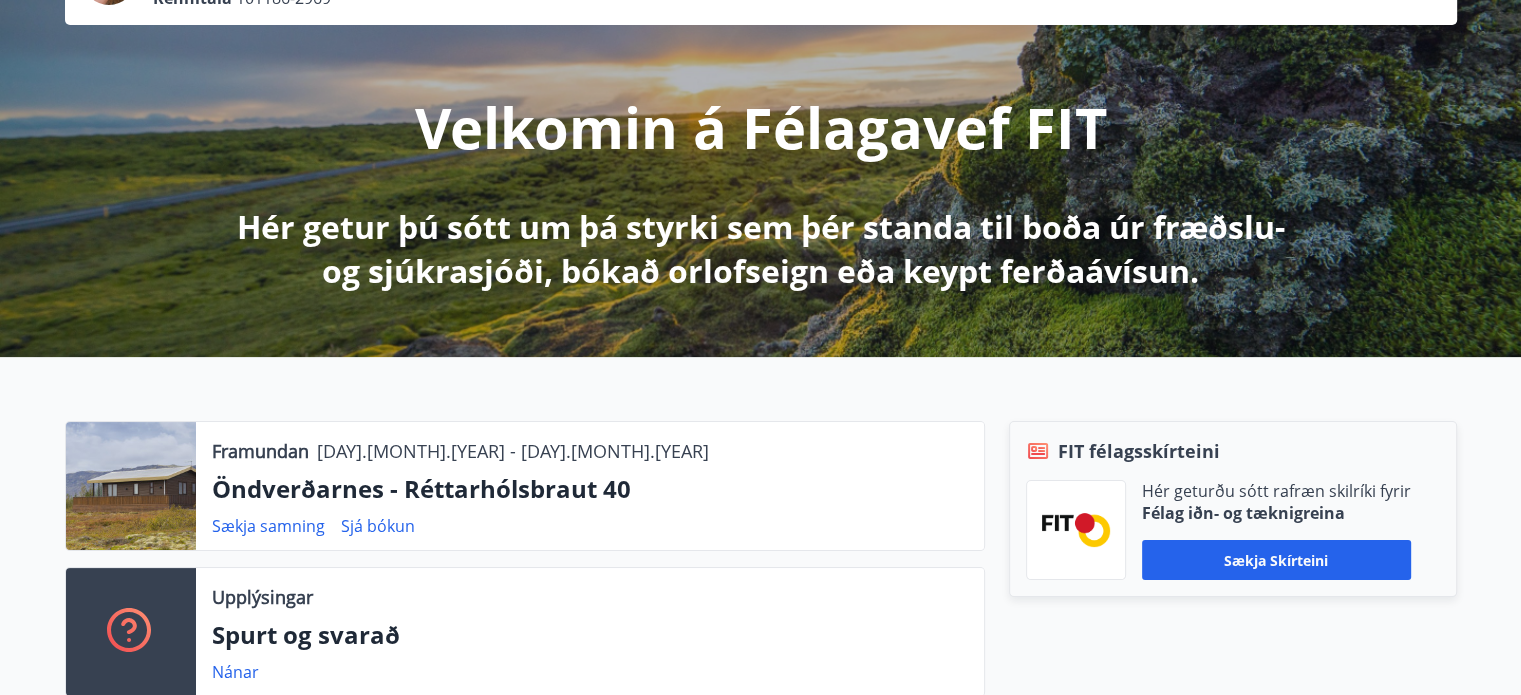 scroll, scrollTop: 0, scrollLeft: 0, axis: both 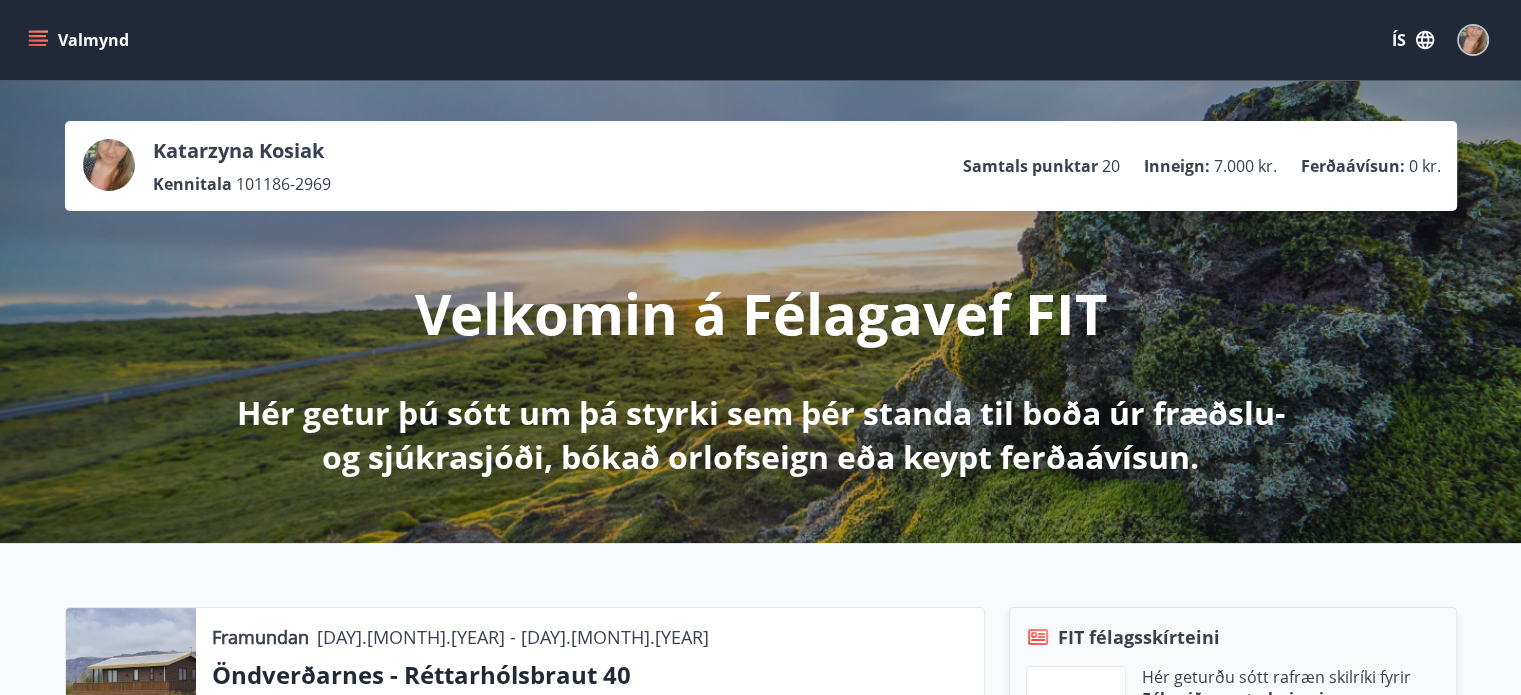 click 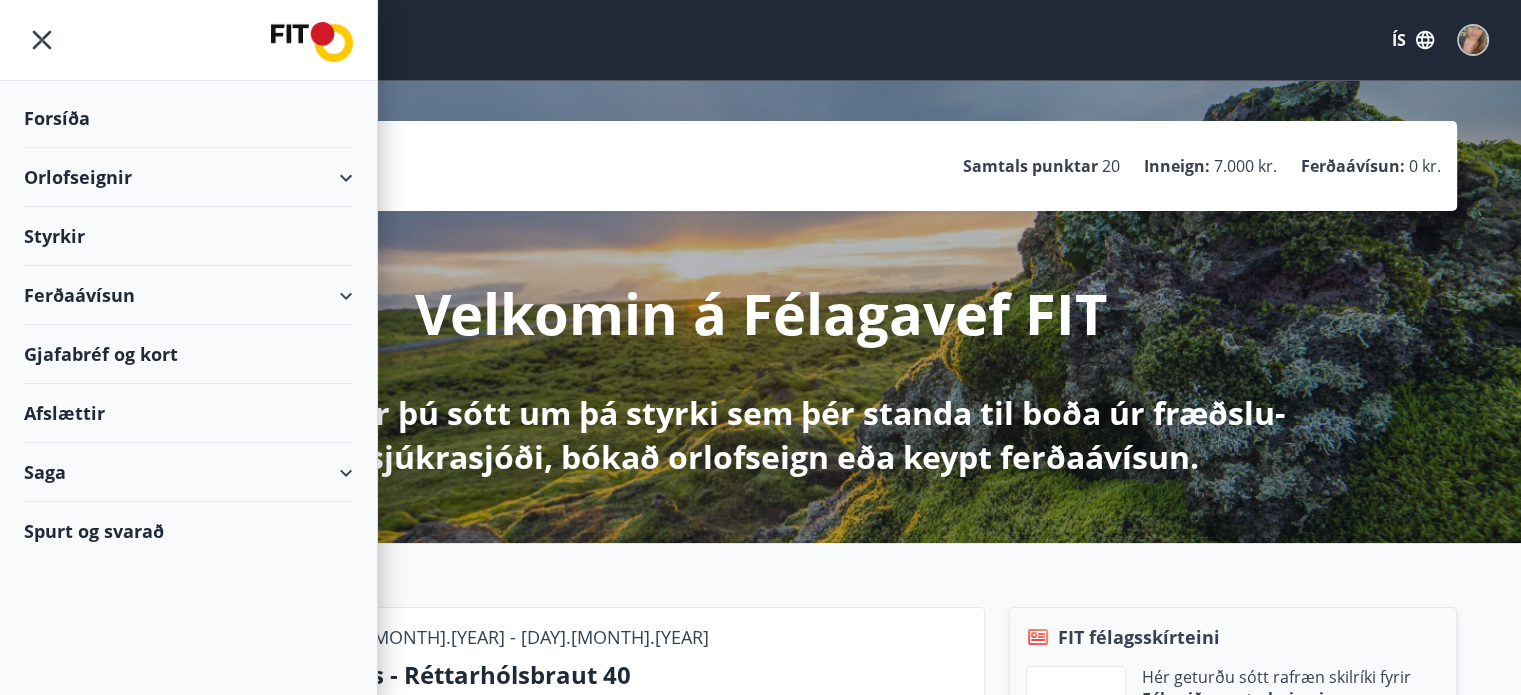 click on "Orlofseignir" at bounding box center (188, 177) 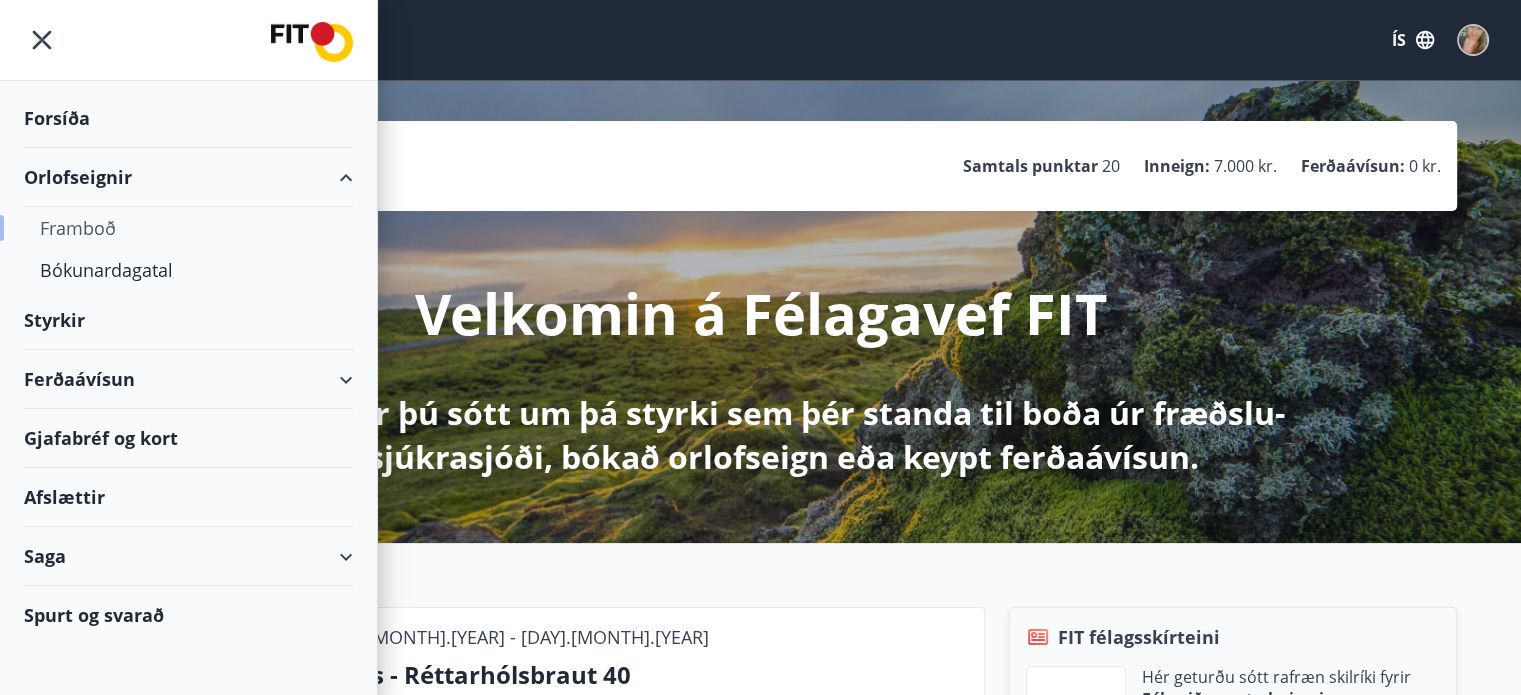 click on "Framboð" at bounding box center (188, 228) 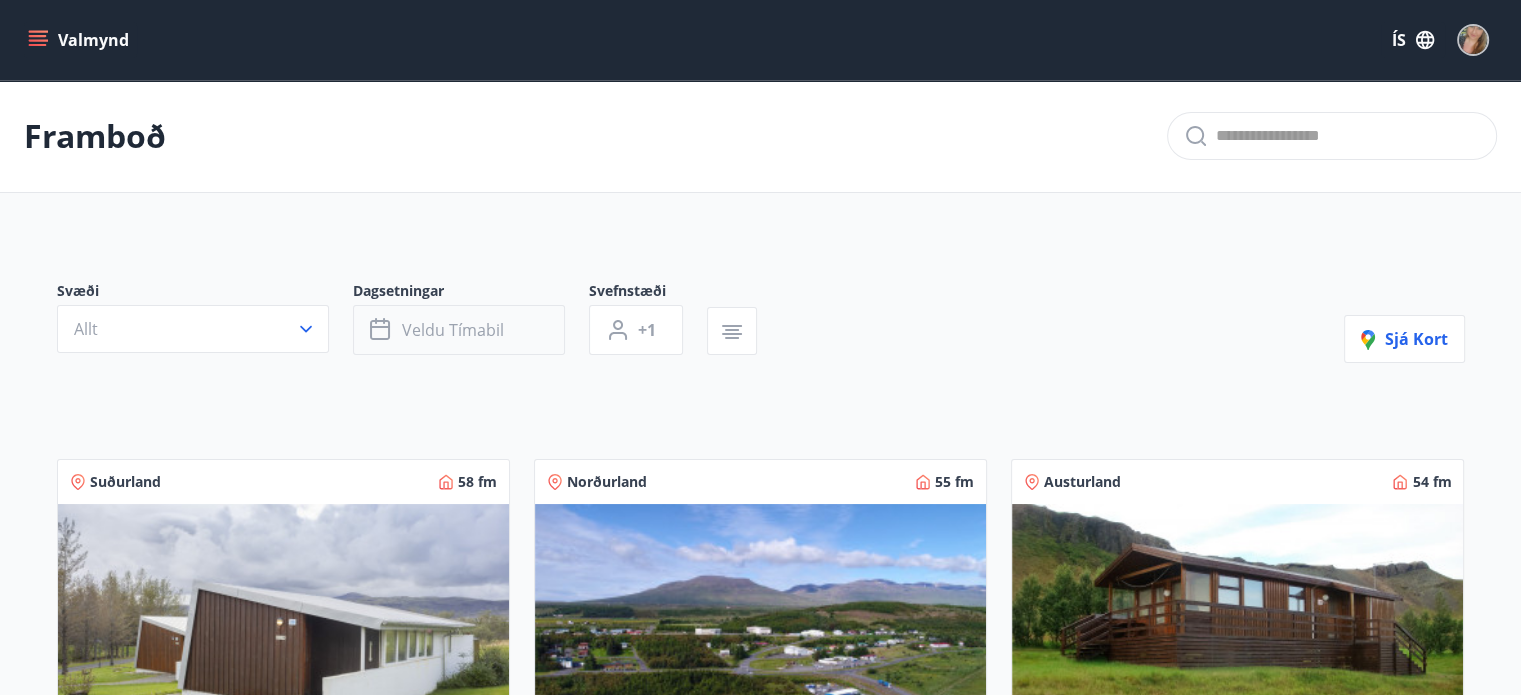 click on "Veldu tímabil" at bounding box center (453, 330) 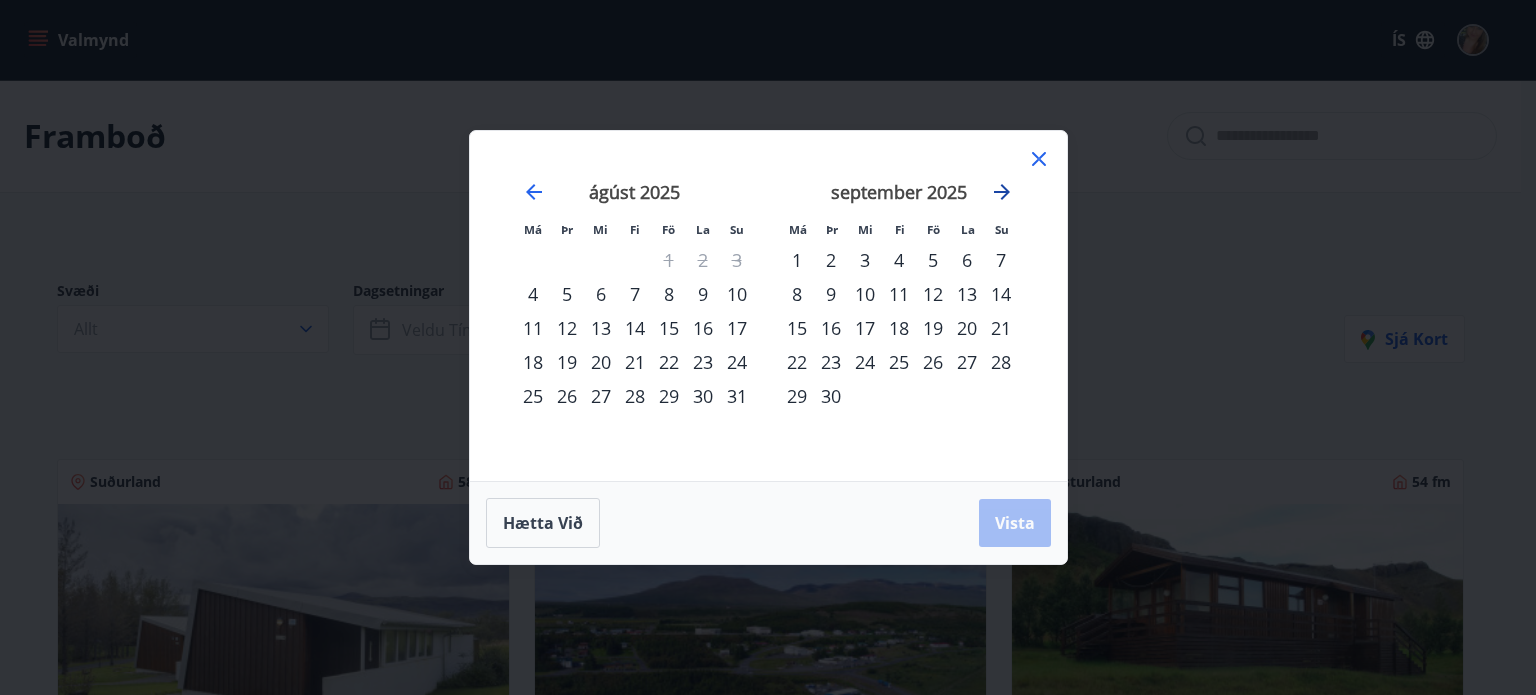 click 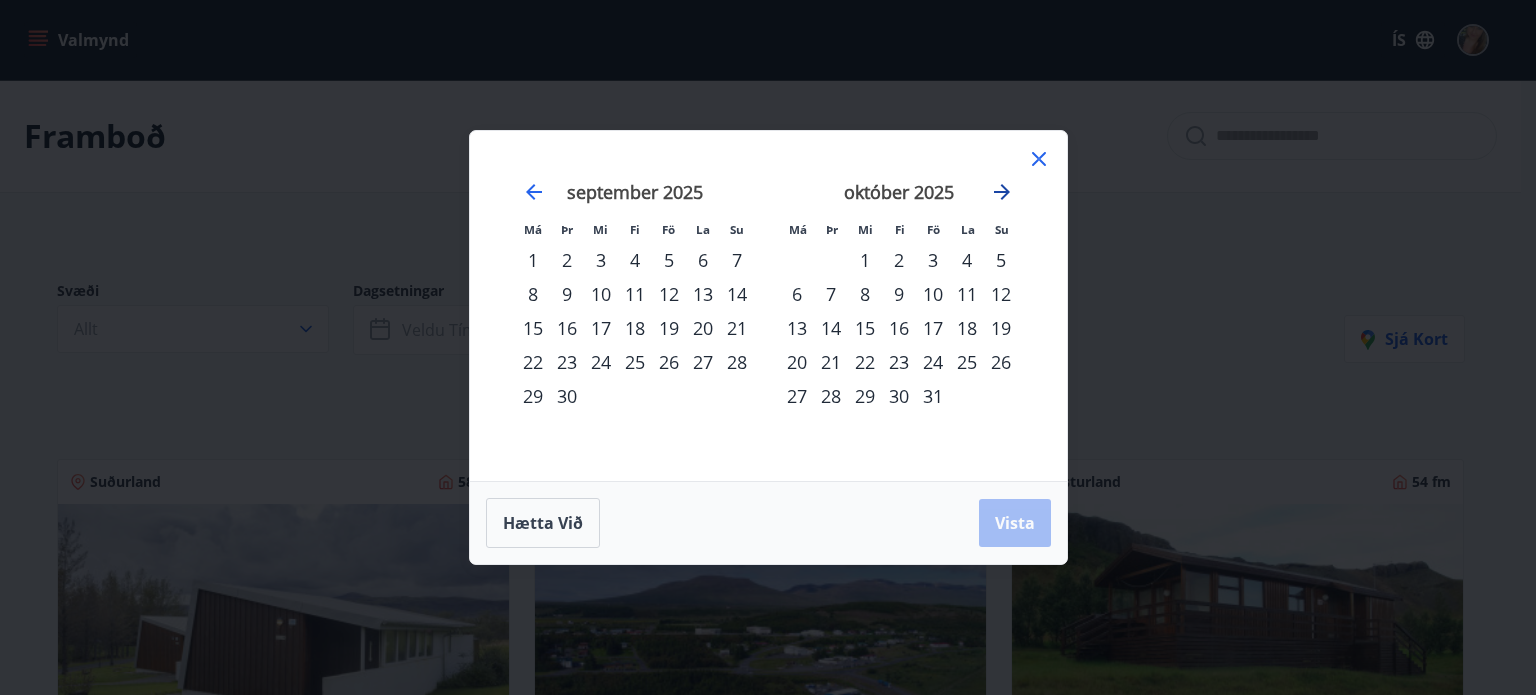 click 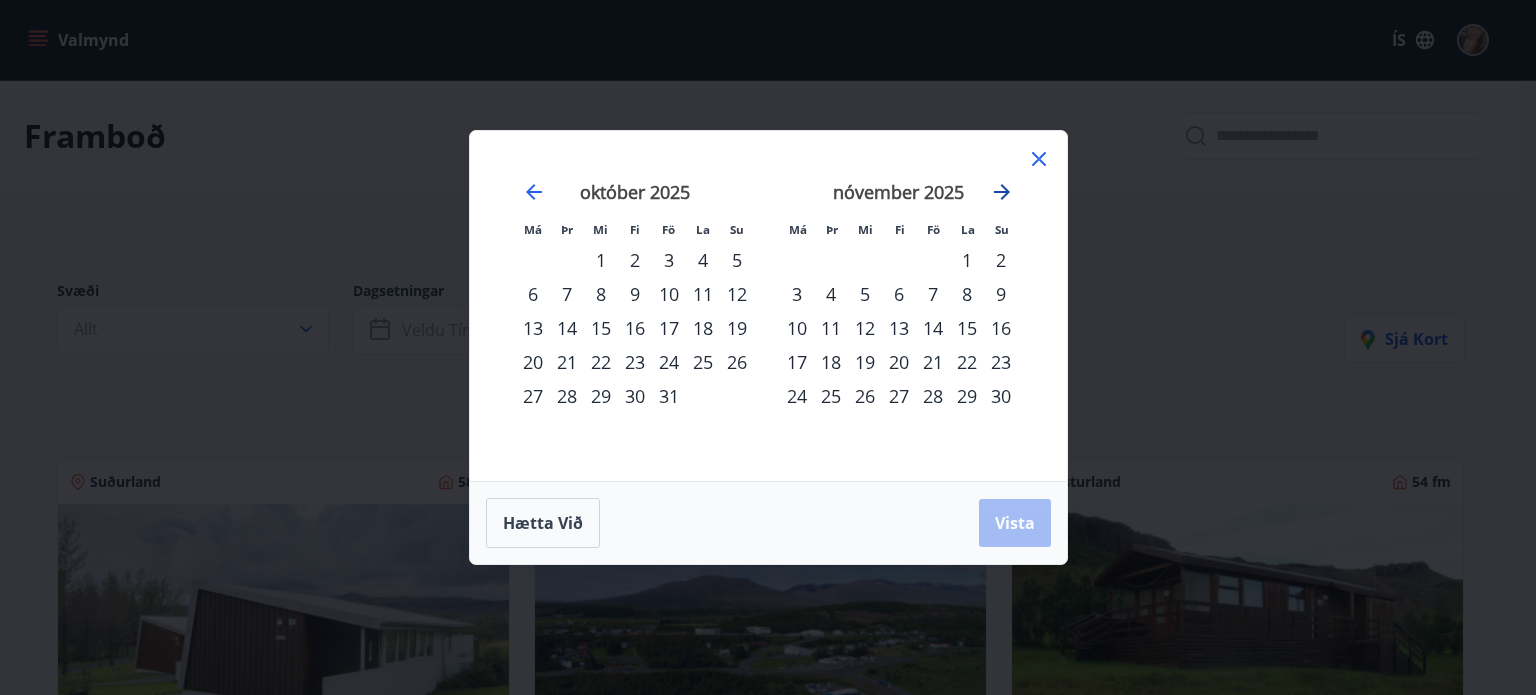 click 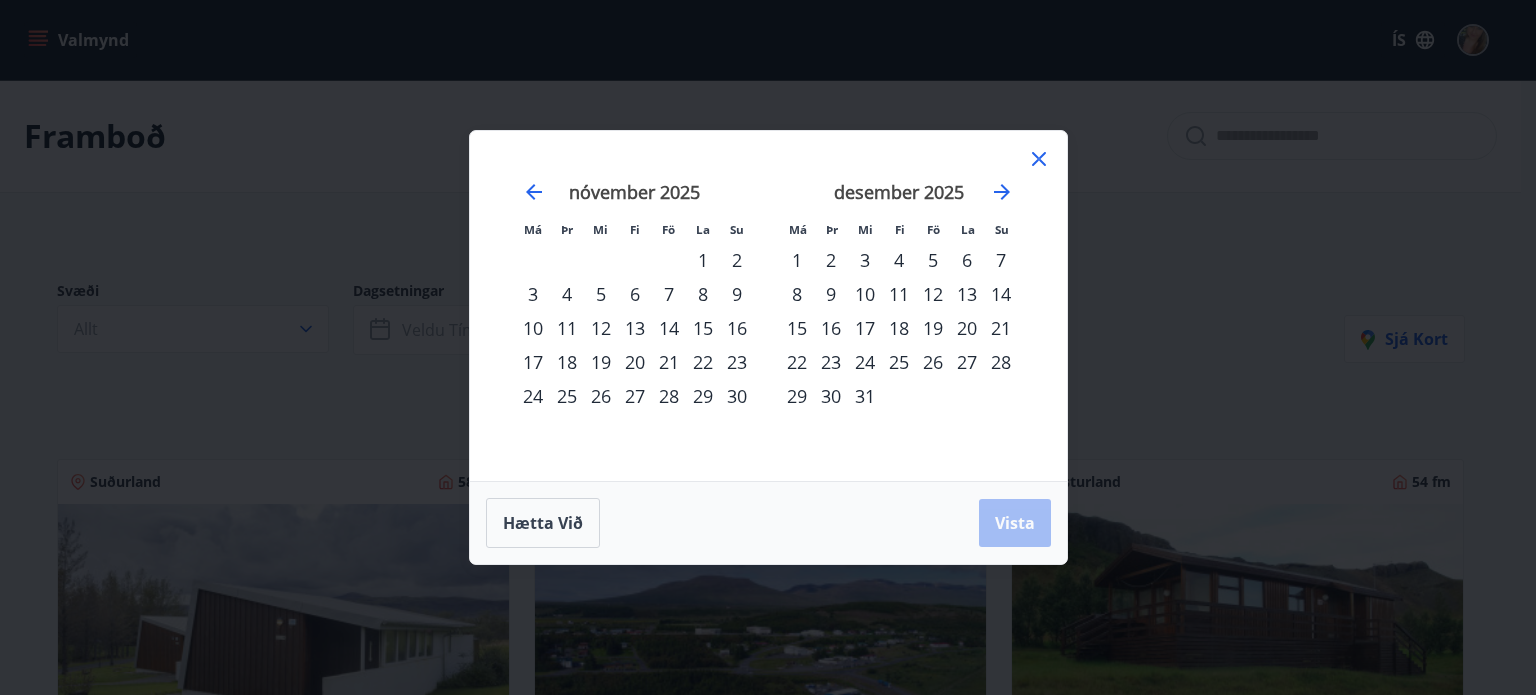 click on "22" at bounding box center (797, 362) 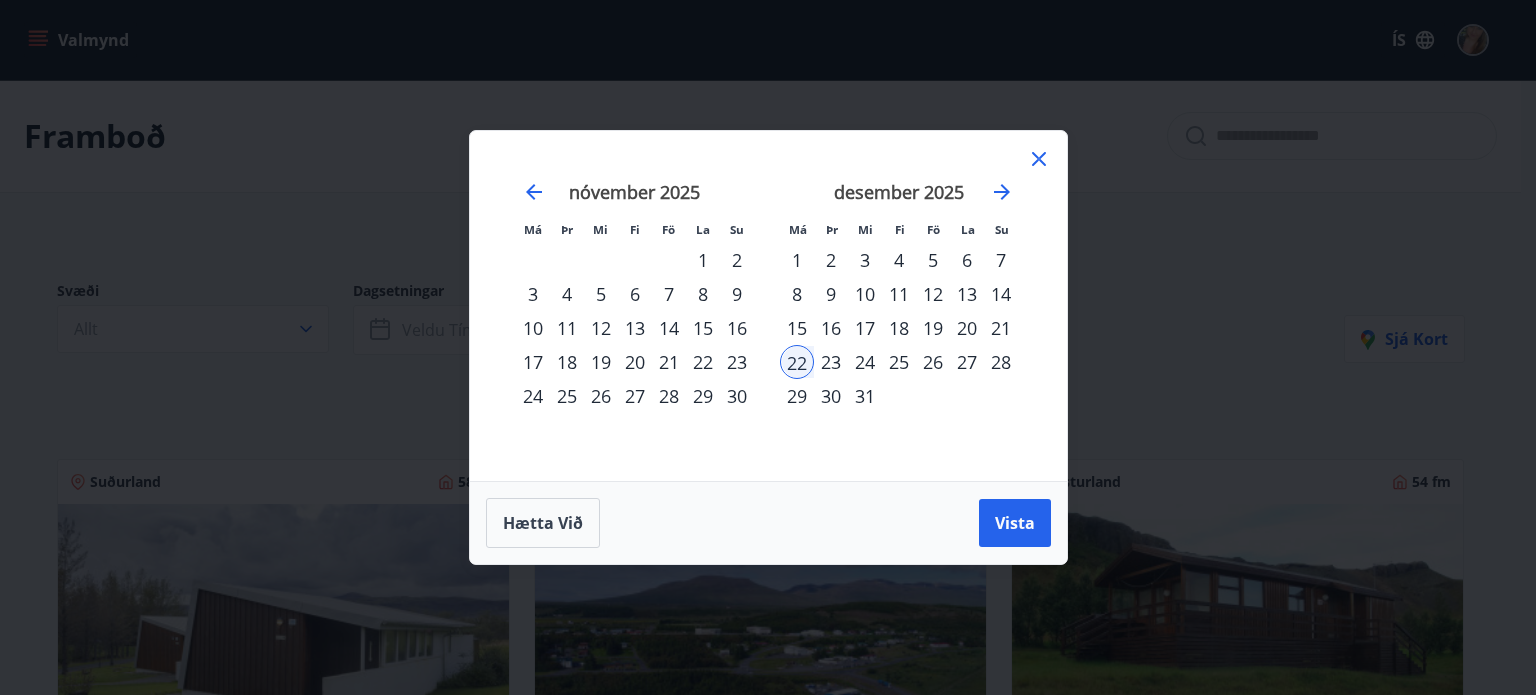 click on "29" at bounding box center (797, 396) 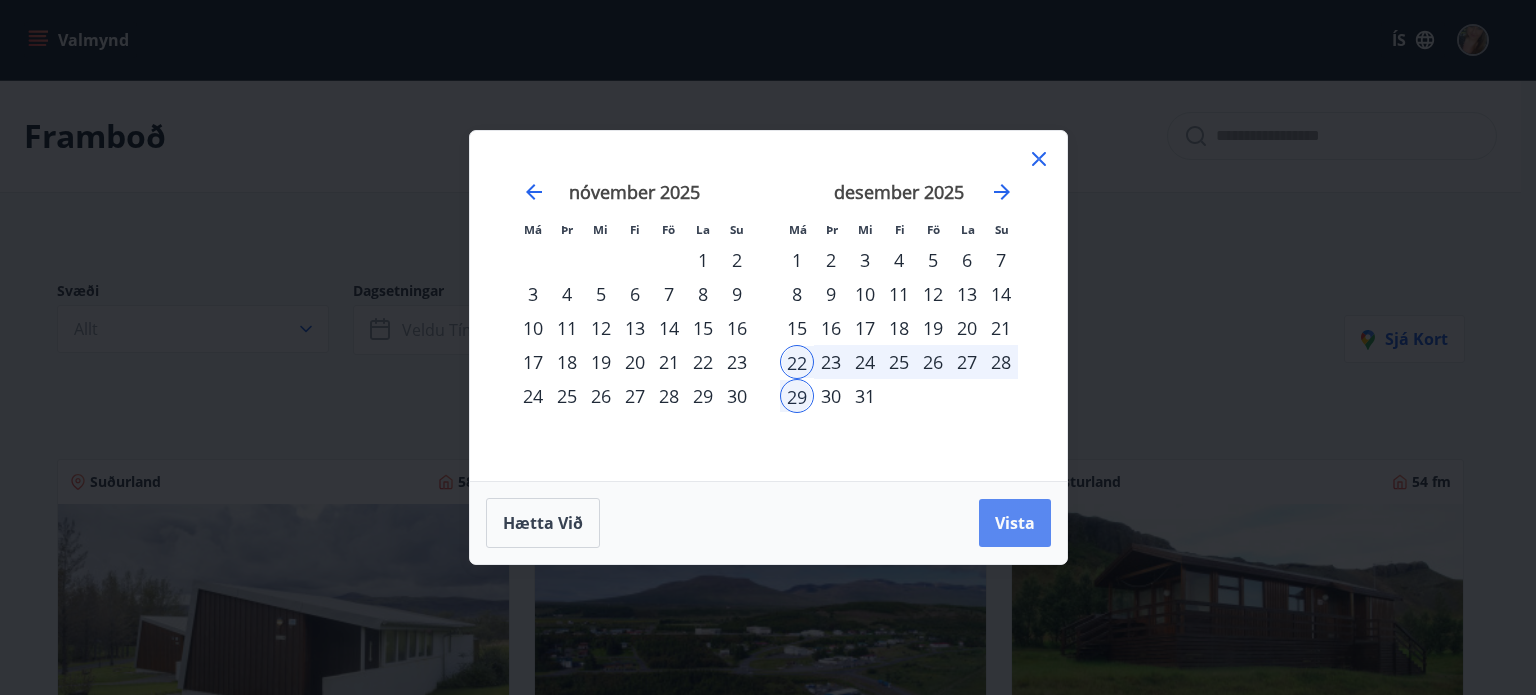 click on "Vista" at bounding box center (1015, 523) 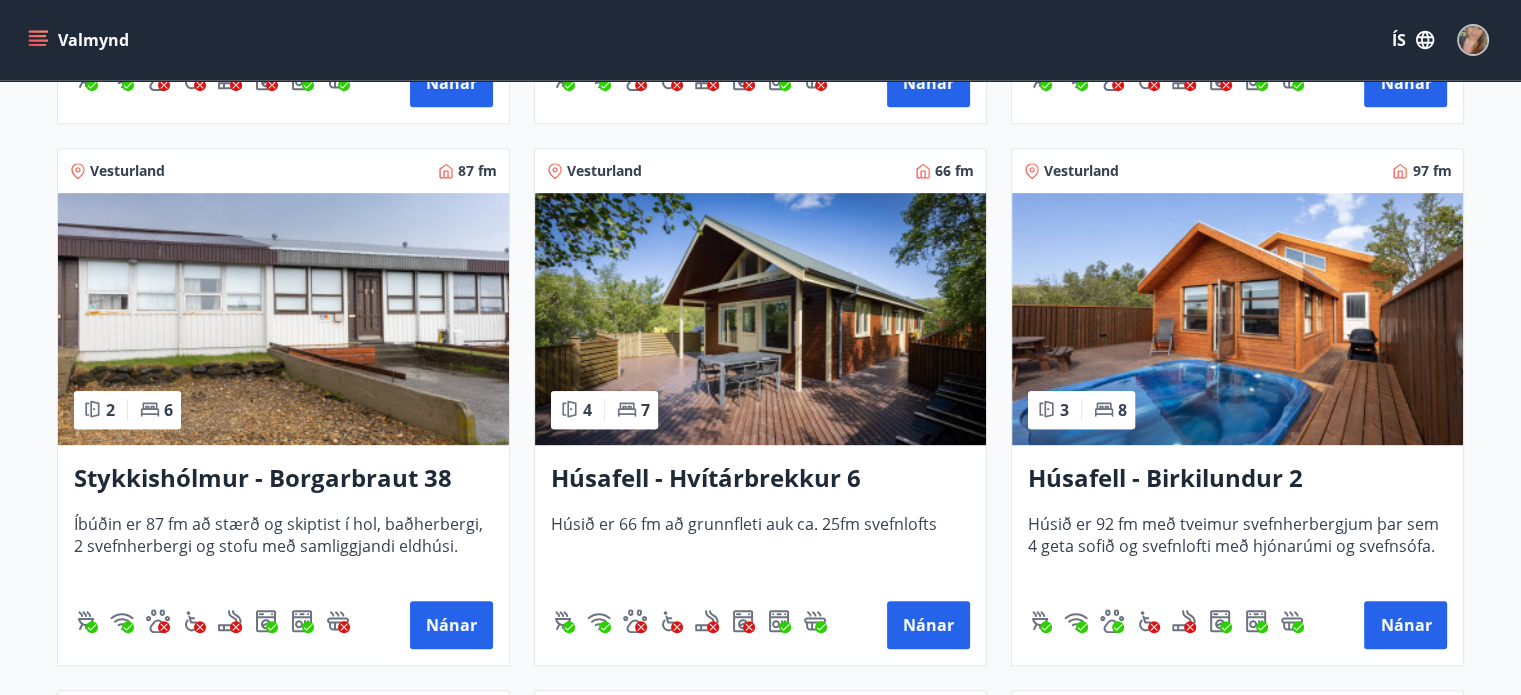 scroll, scrollTop: 900, scrollLeft: 0, axis: vertical 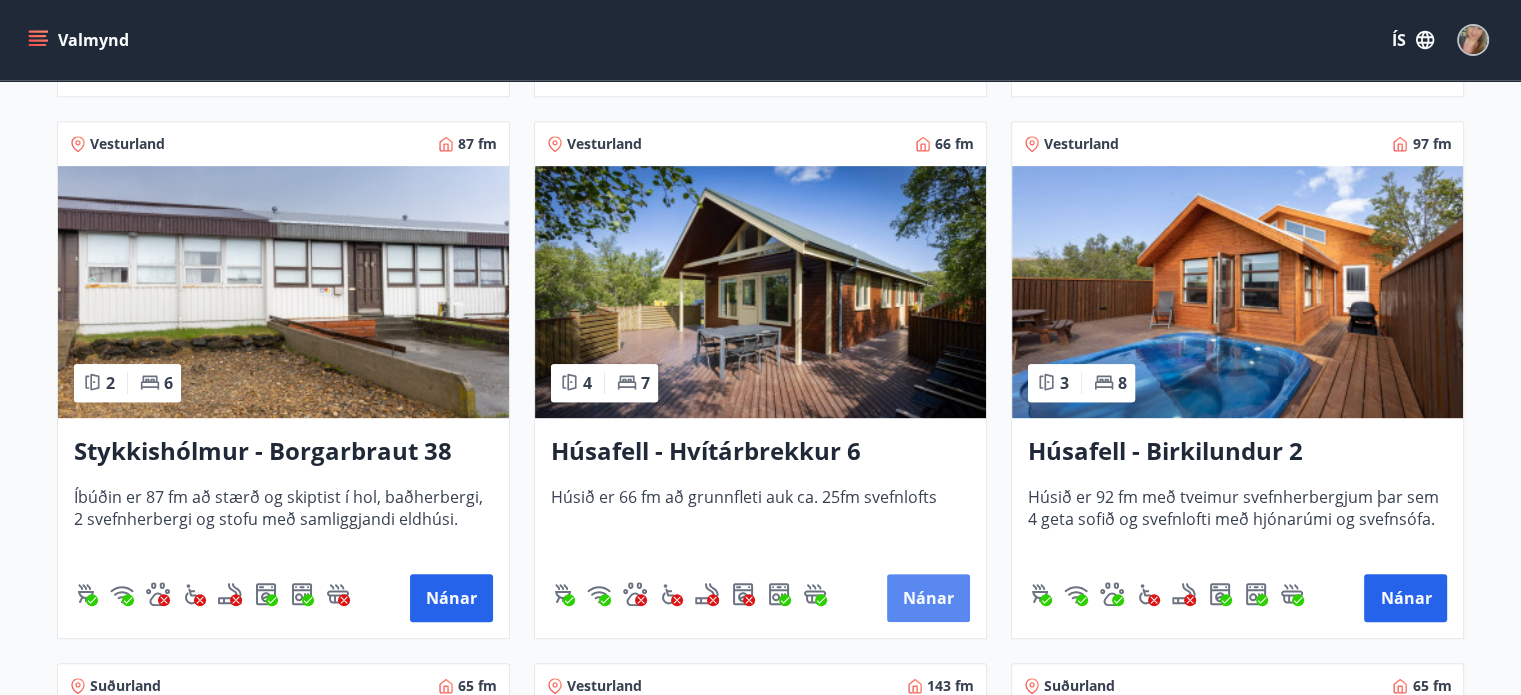 click on "Nánar" at bounding box center [928, 598] 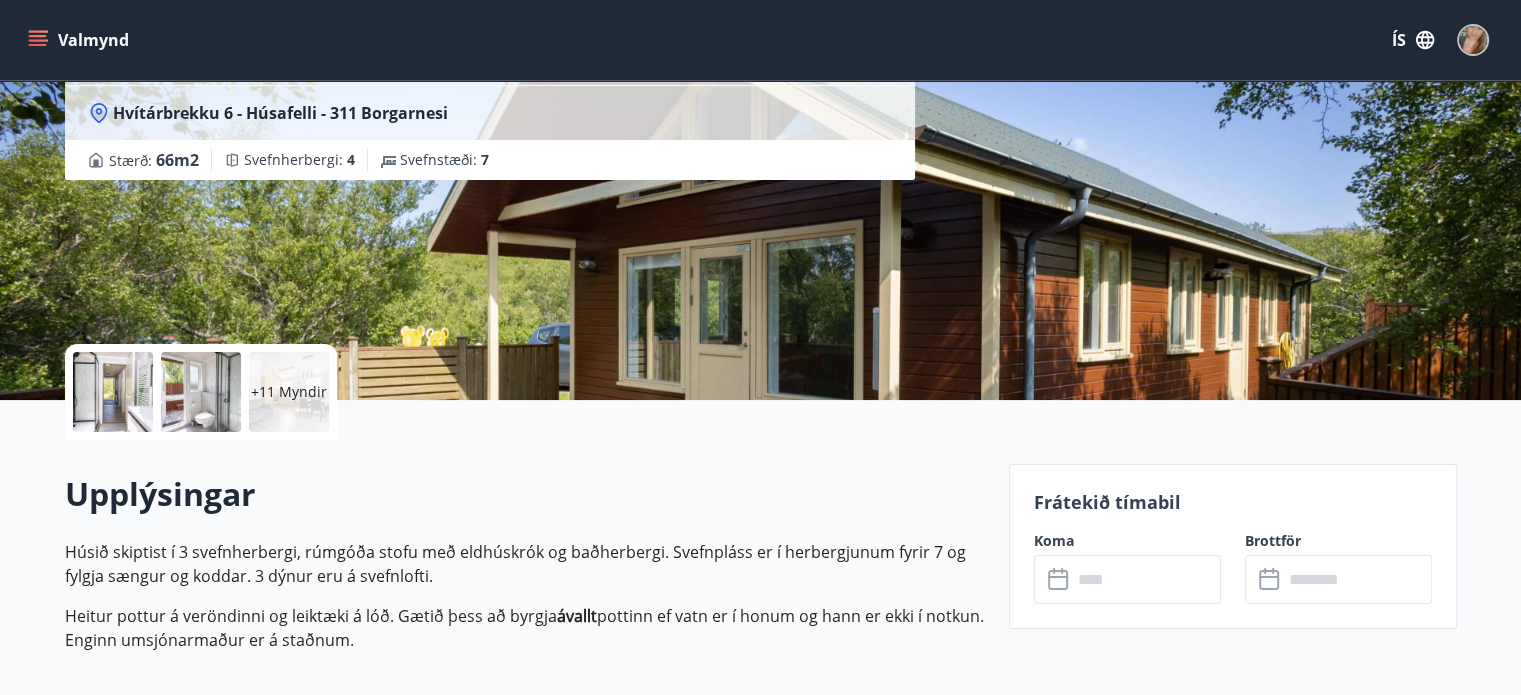 scroll, scrollTop: 300, scrollLeft: 0, axis: vertical 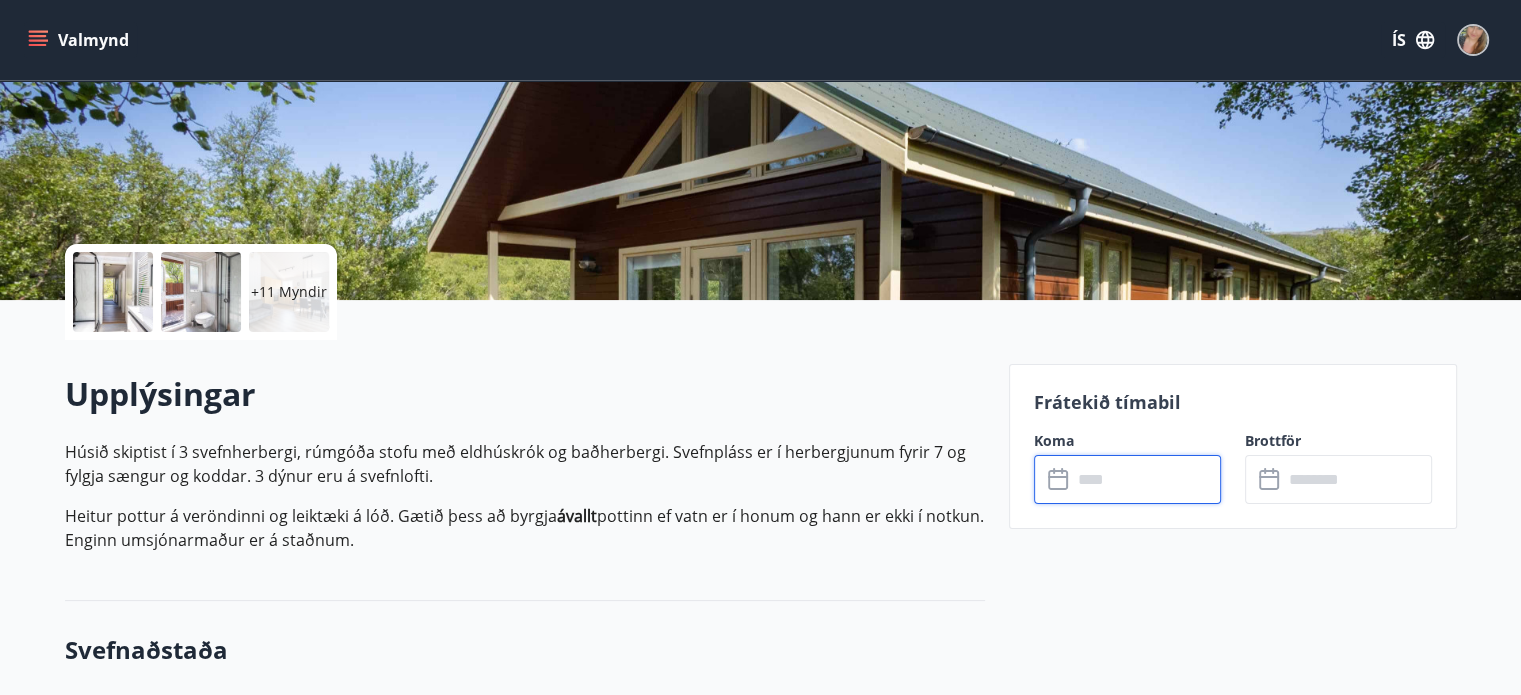 click at bounding box center [1146, 479] 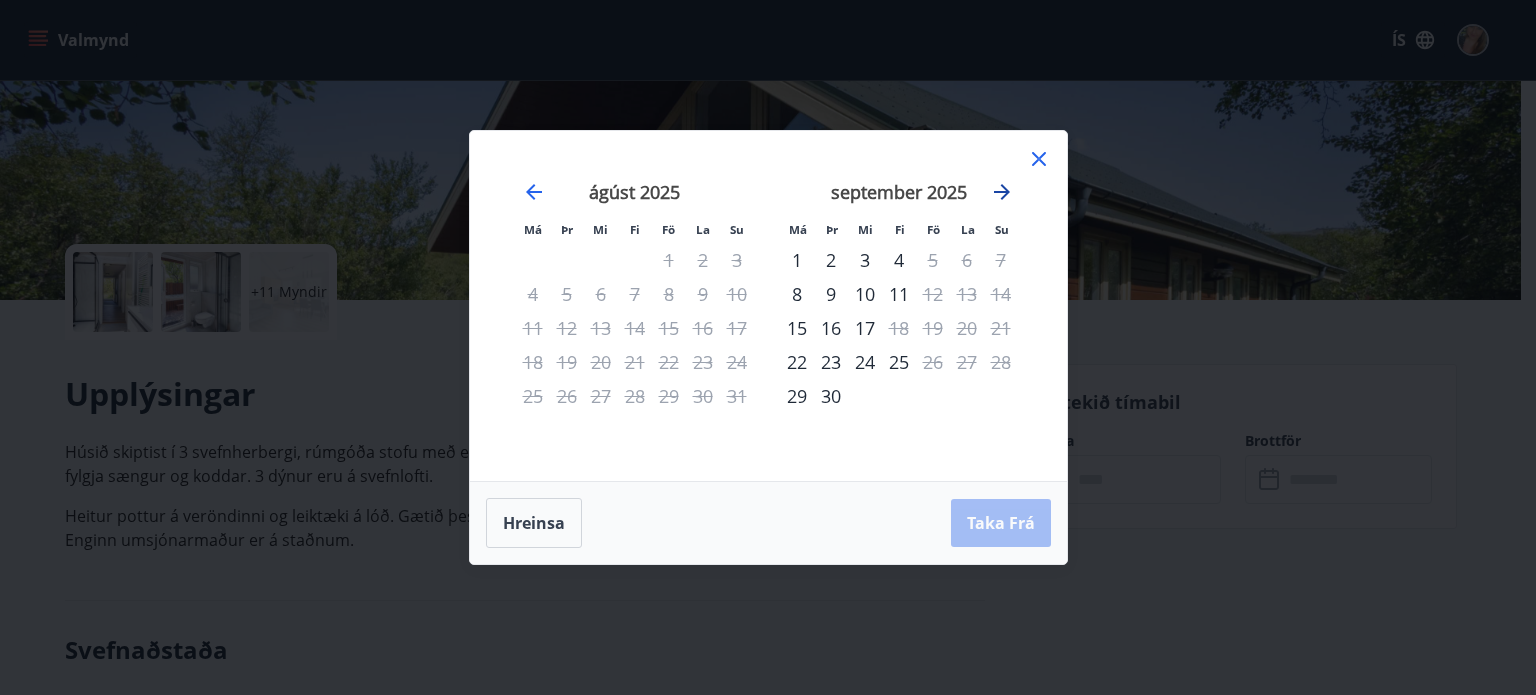 click 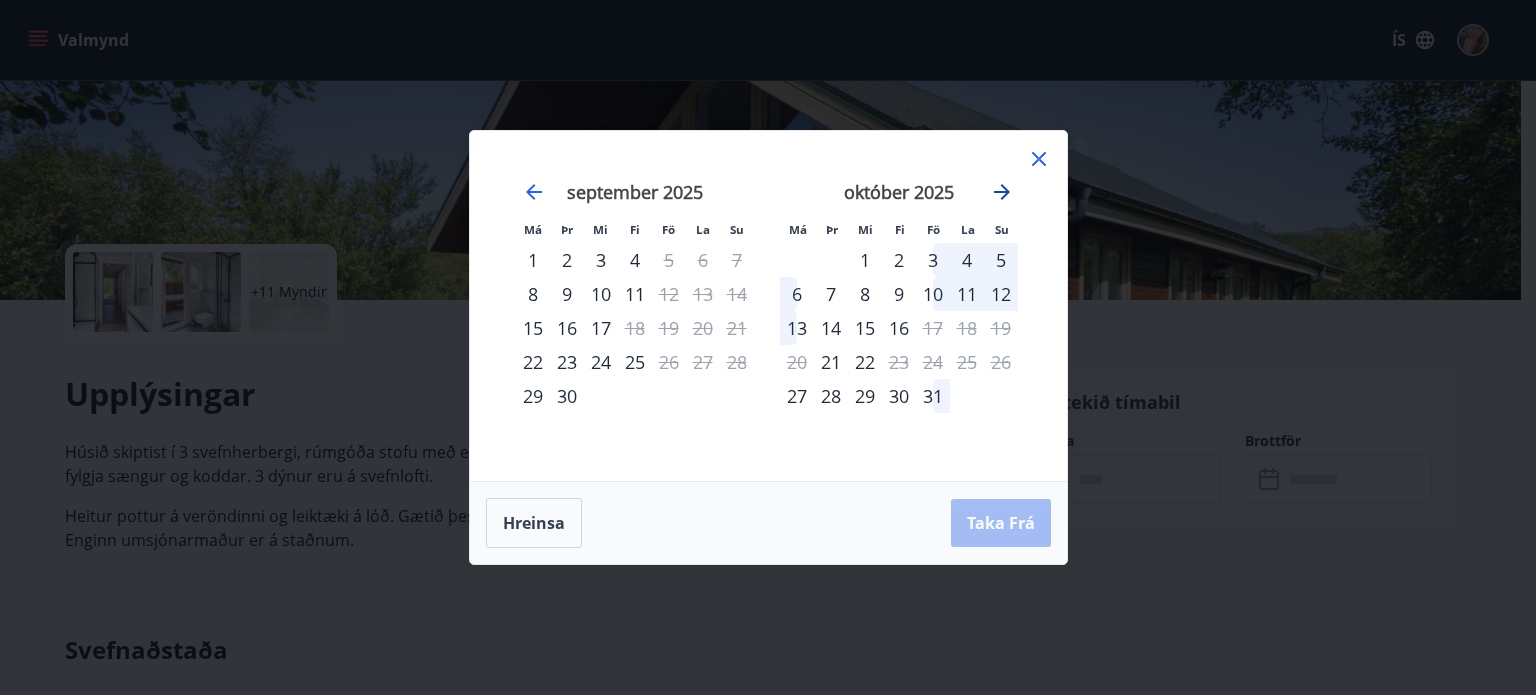 click 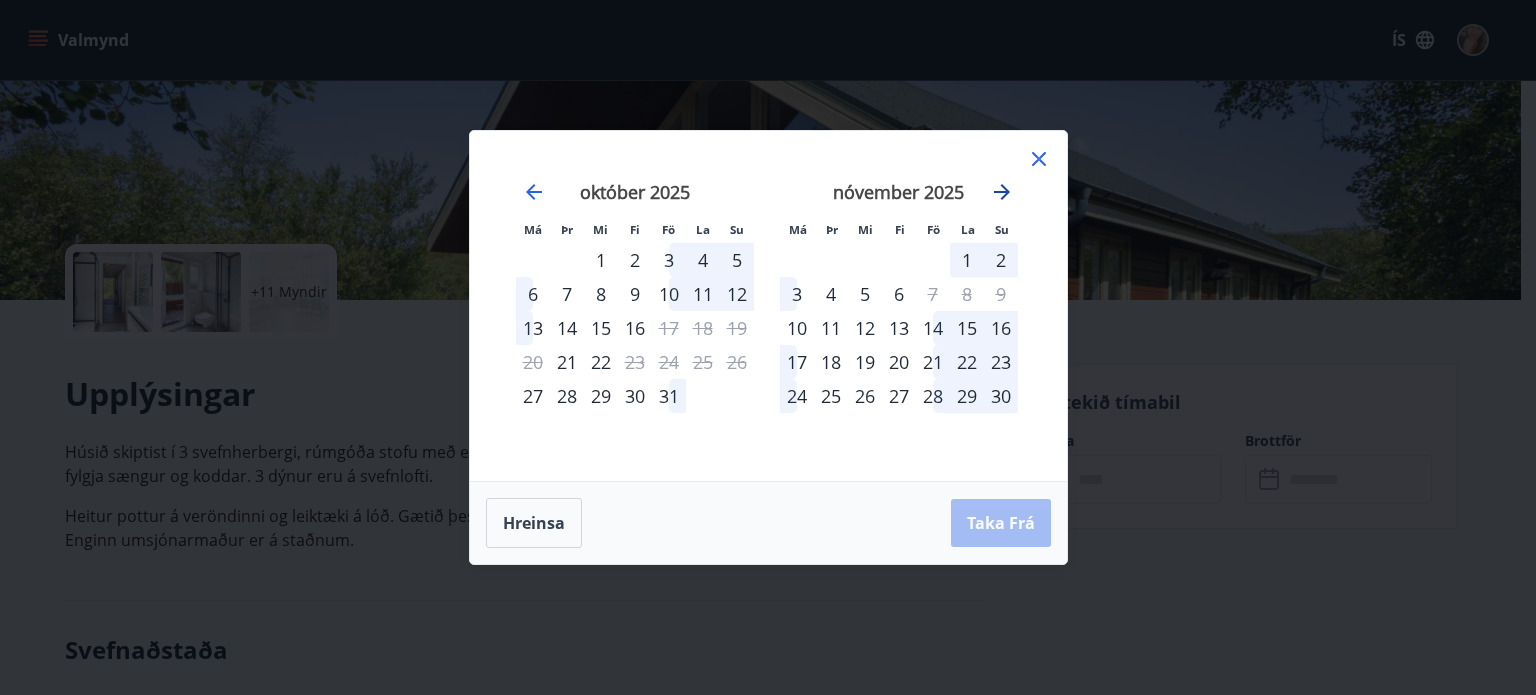 click 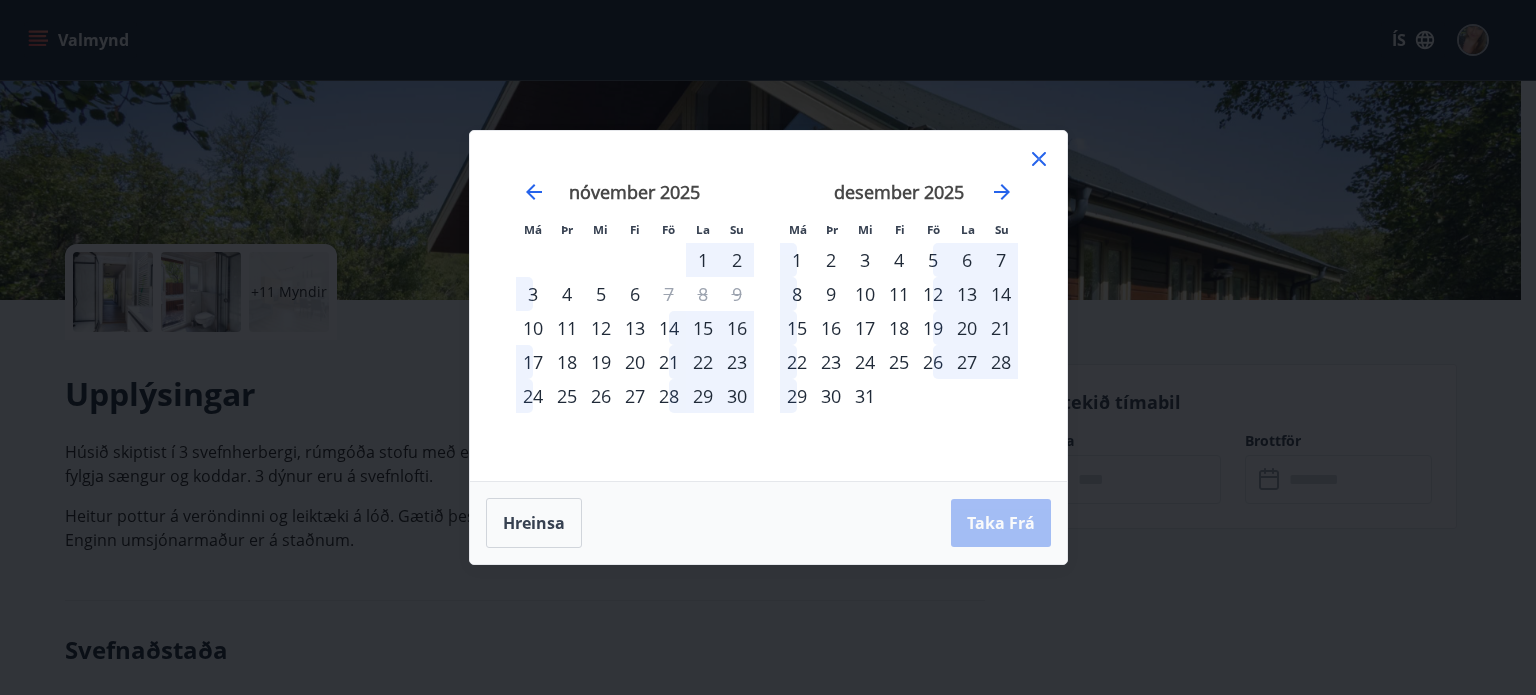 click on "22" at bounding box center (797, 362) 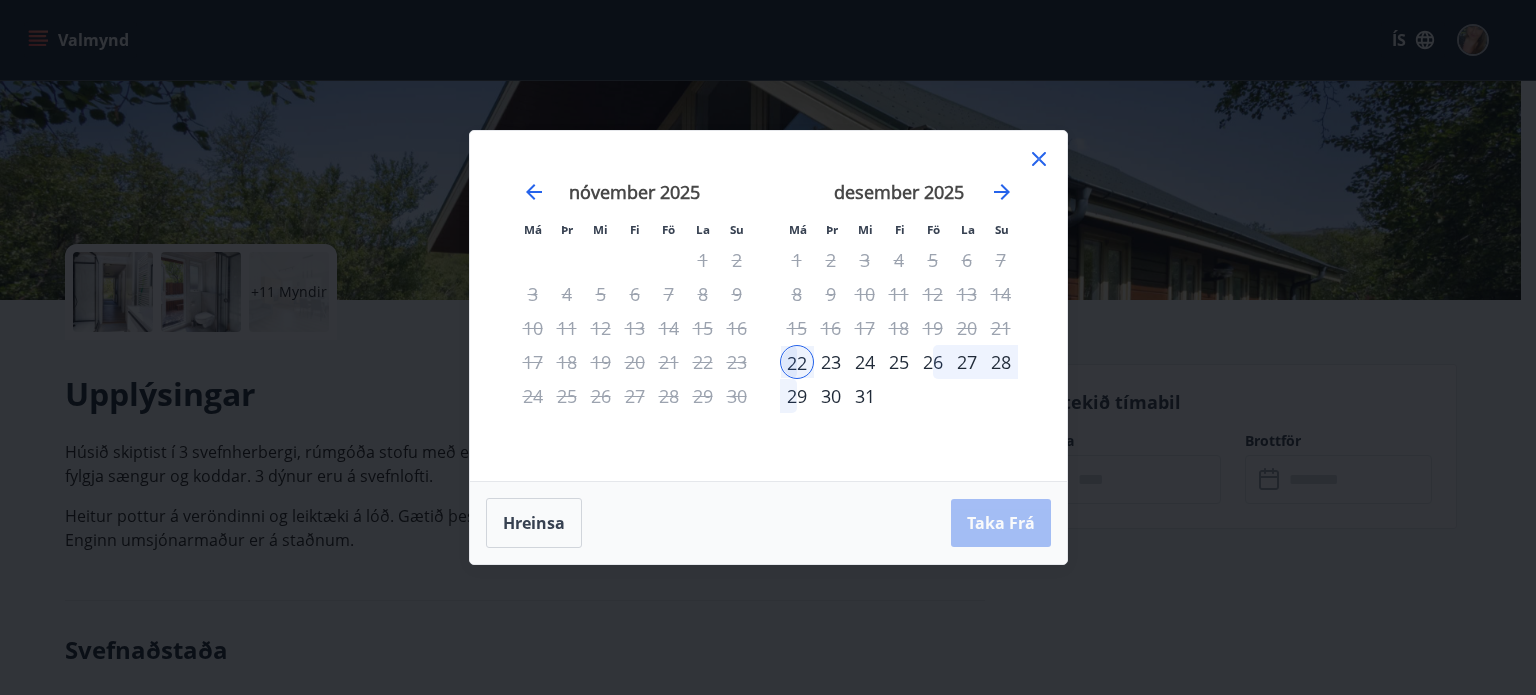 click on "29" at bounding box center (797, 396) 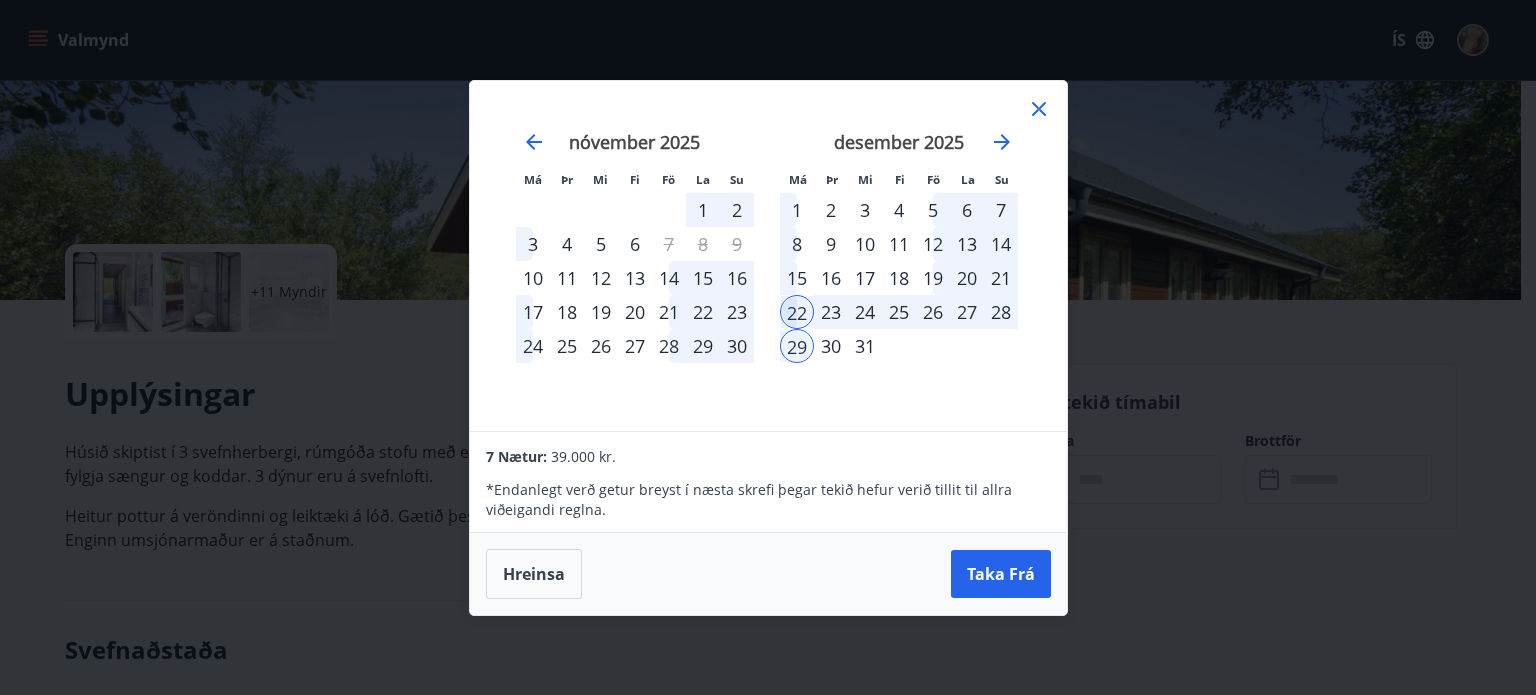 click on "Taka Frá" at bounding box center [1001, 574] 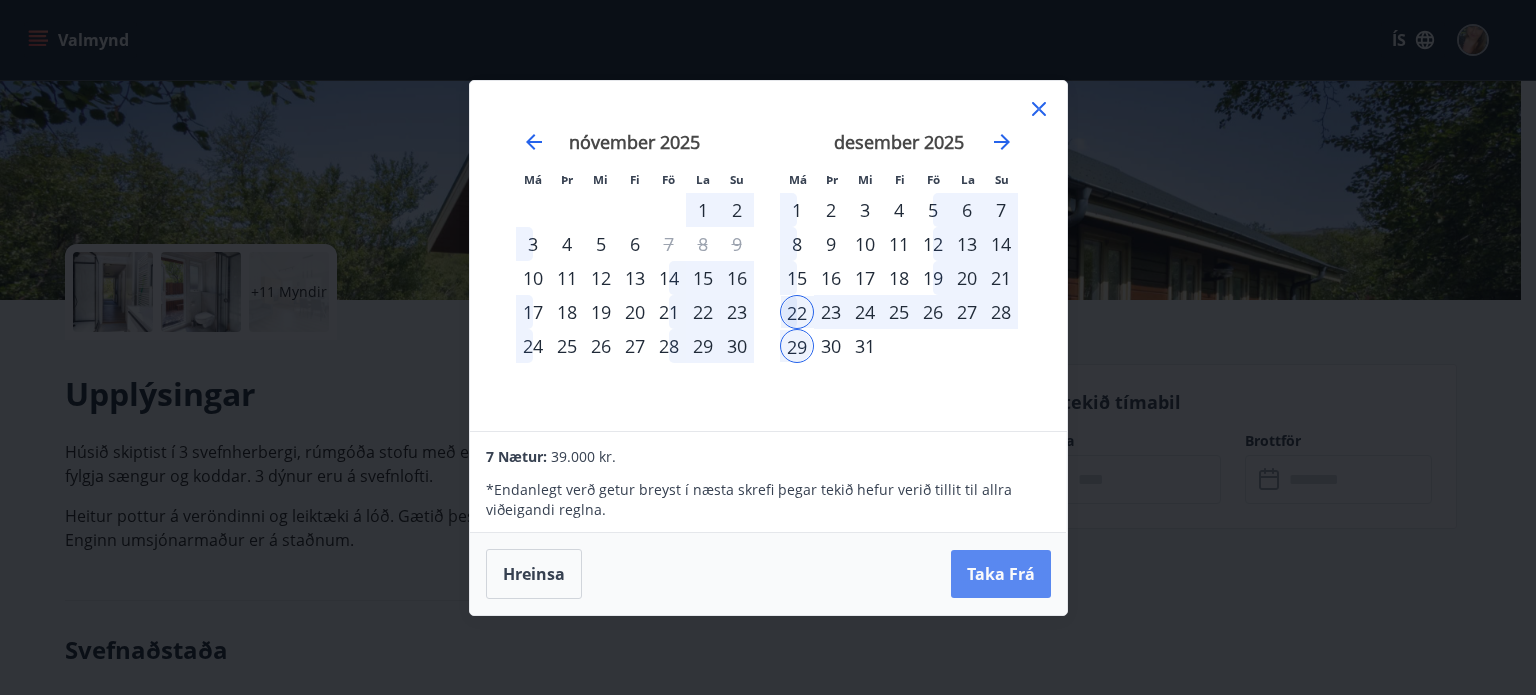 click on "Taka Frá" at bounding box center (1001, 574) 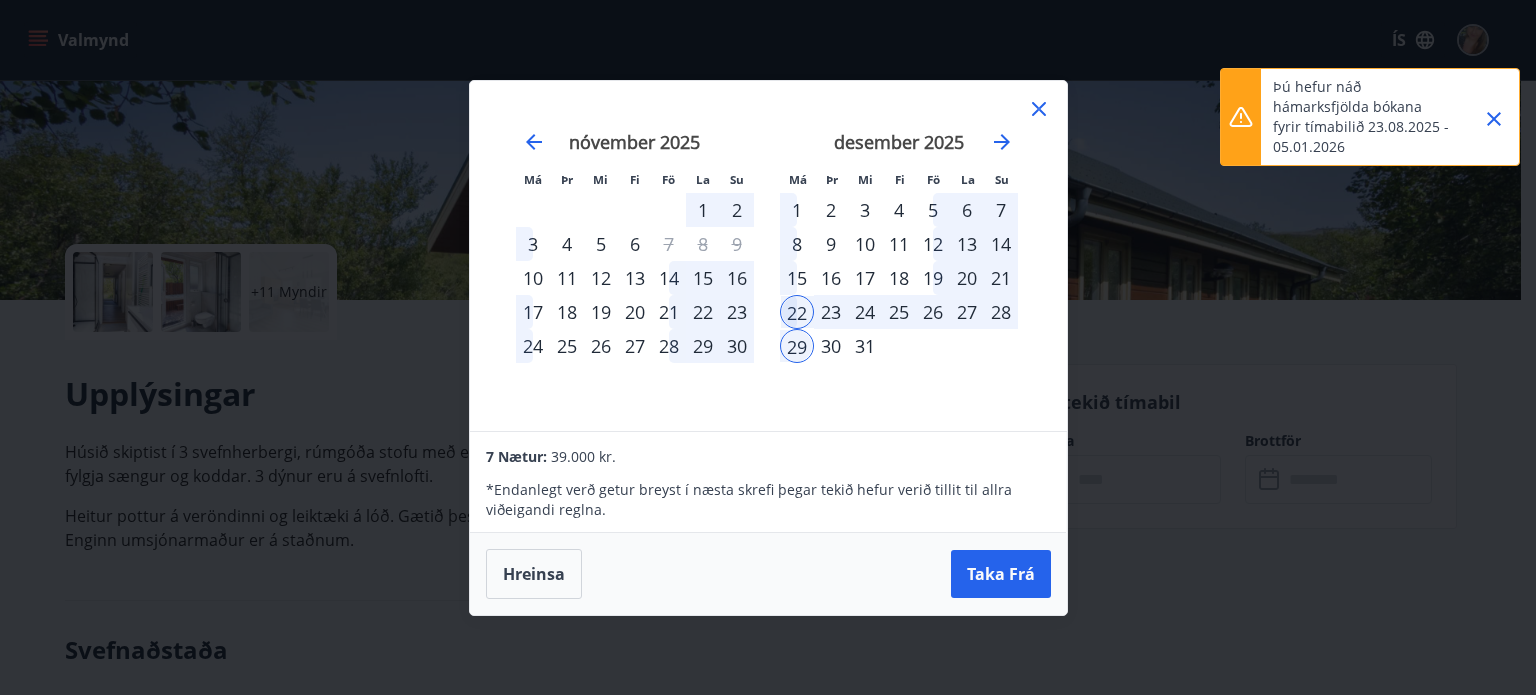 drag, startPoint x: 1285, startPoint y: 132, endPoint x: 1416, endPoint y: 130, distance: 131.01526 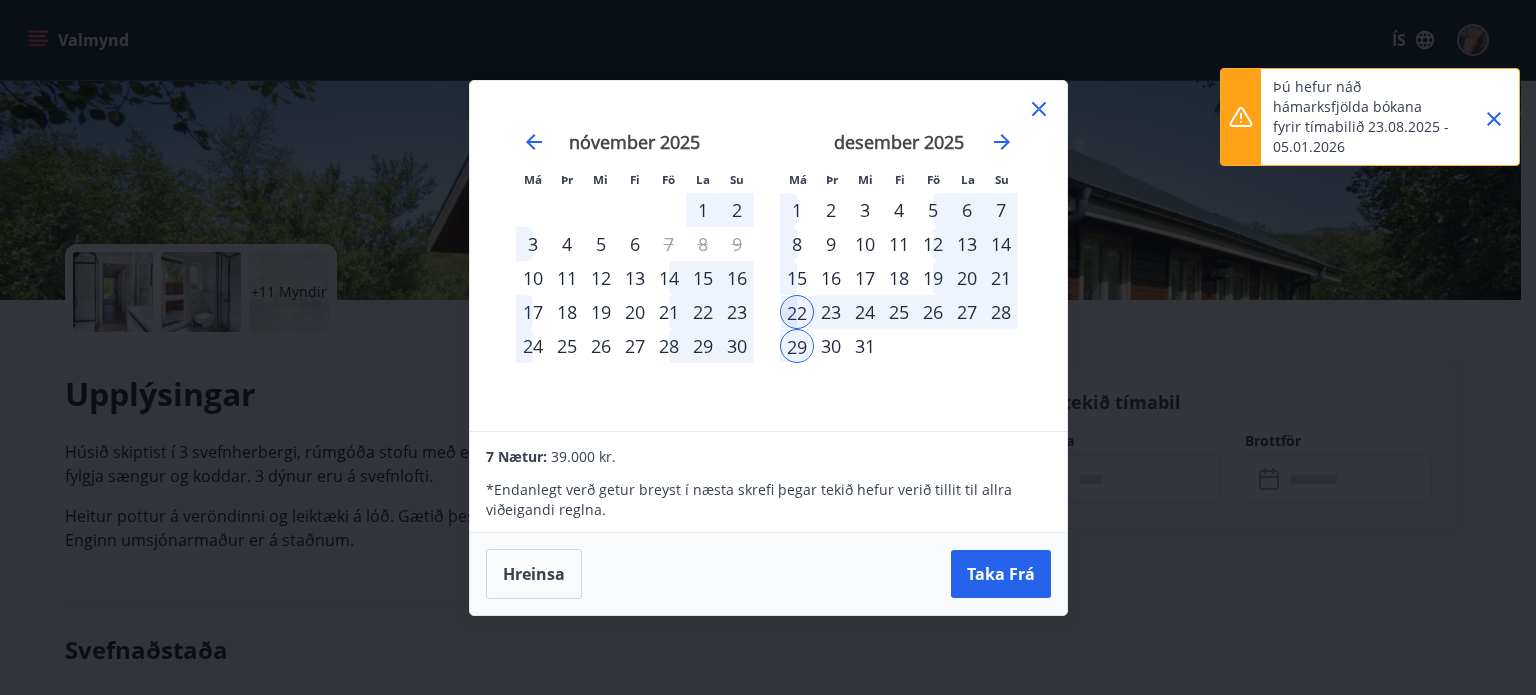 click on "Þú hefur náð hámarksfjölda bókana fyrir tímabilið  23.08.2025 - 05.01.2026" at bounding box center [1361, 117] 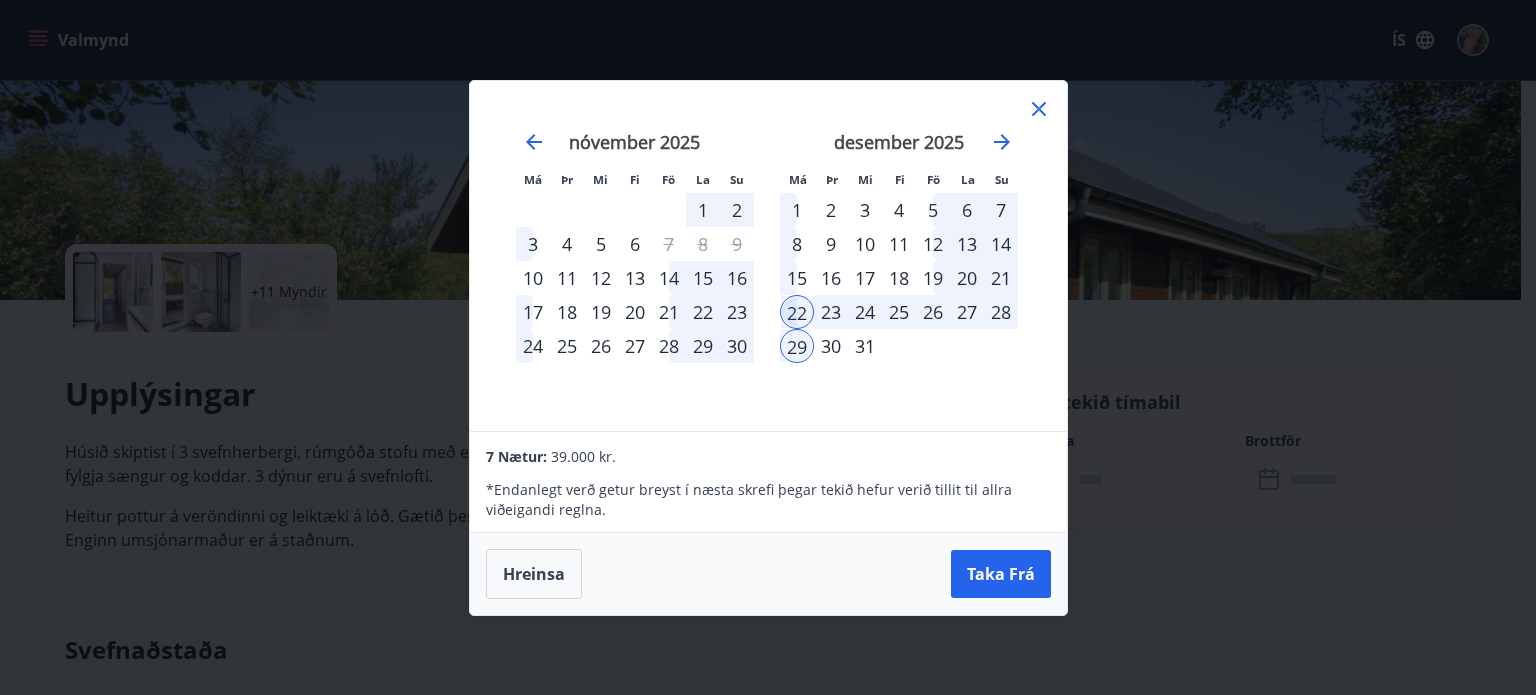 drag, startPoint x: 992, startPoint y: 587, endPoint x: 1192, endPoint y: 71, distance: 553.404 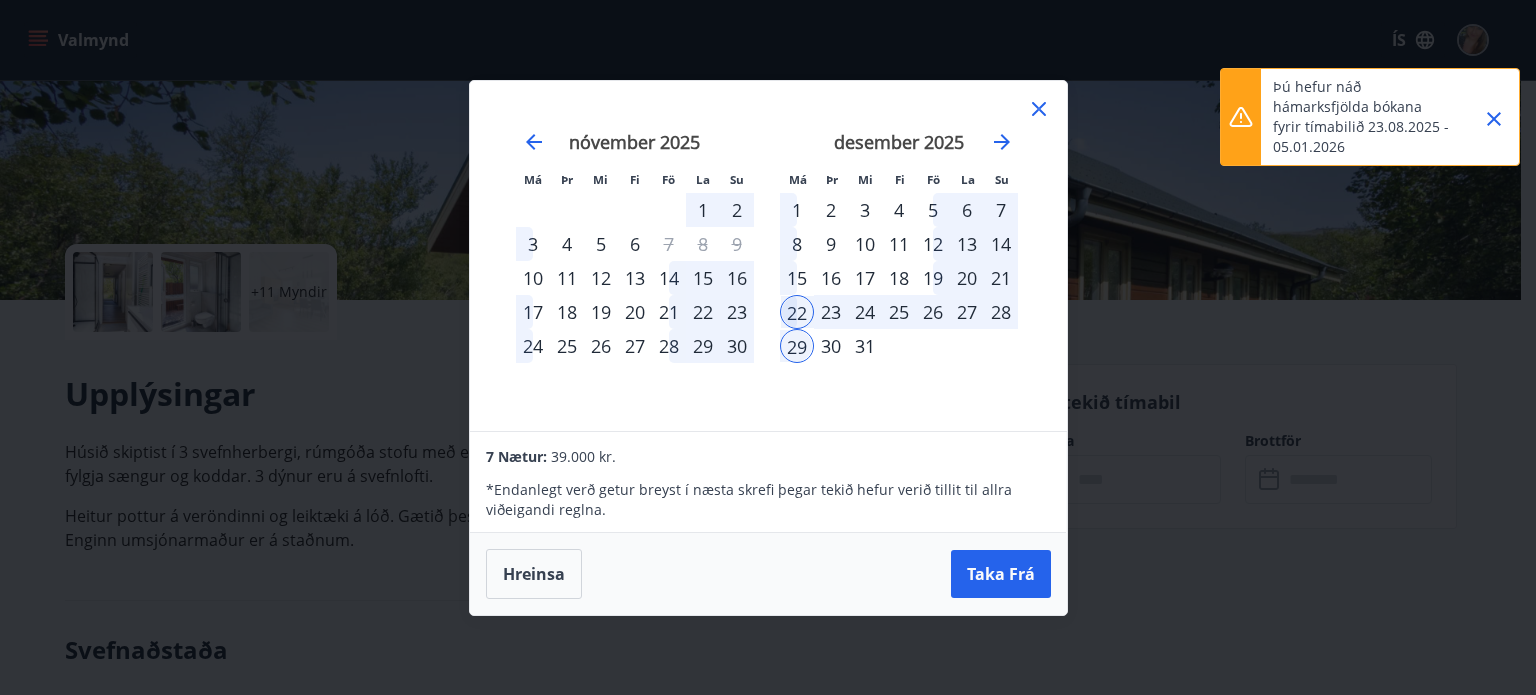 drag, startPoint x: 1267, startPoint y: 87, endPoint x: 1316, endPoint y: 111, distance: 54.56189 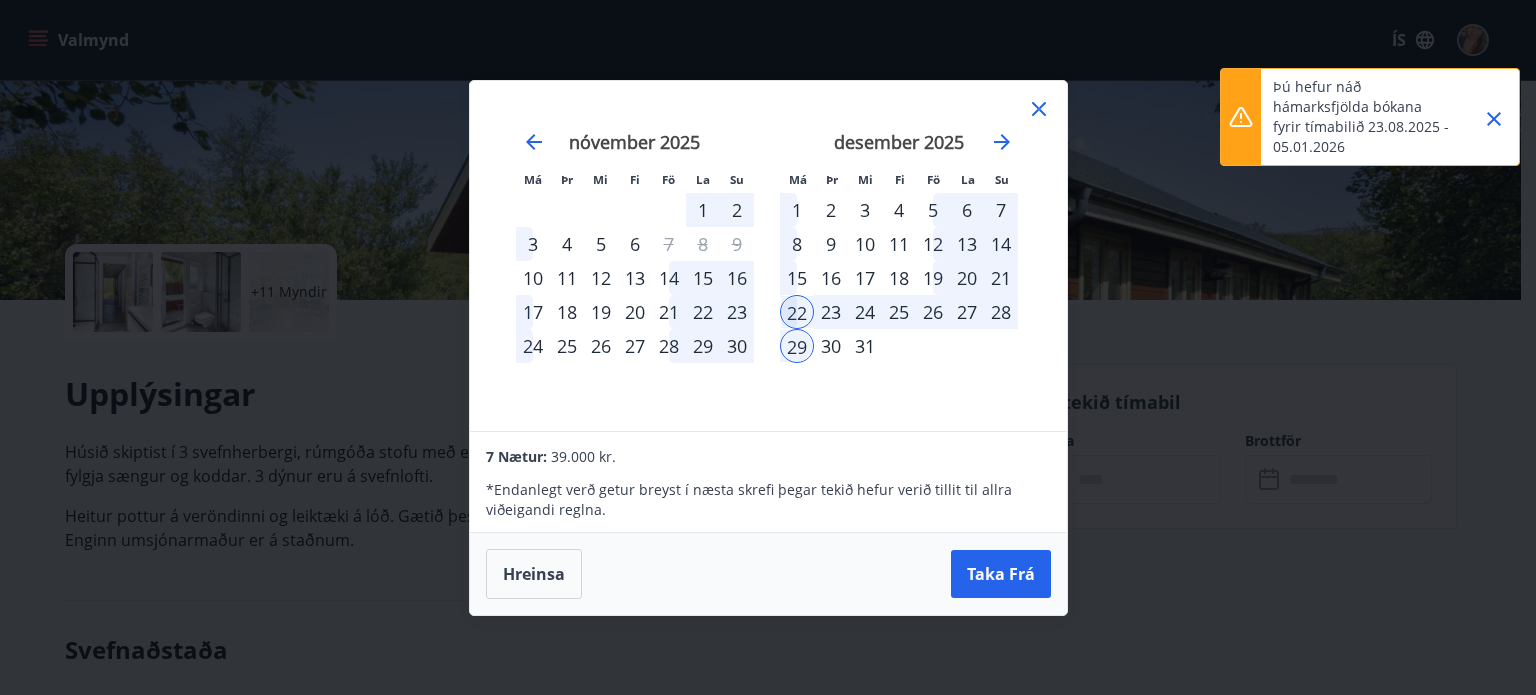 drag, startPoint x: 1272, startPoint y: 88, endPoint x: 1373, endPoint y: 162, distance: 125.207825 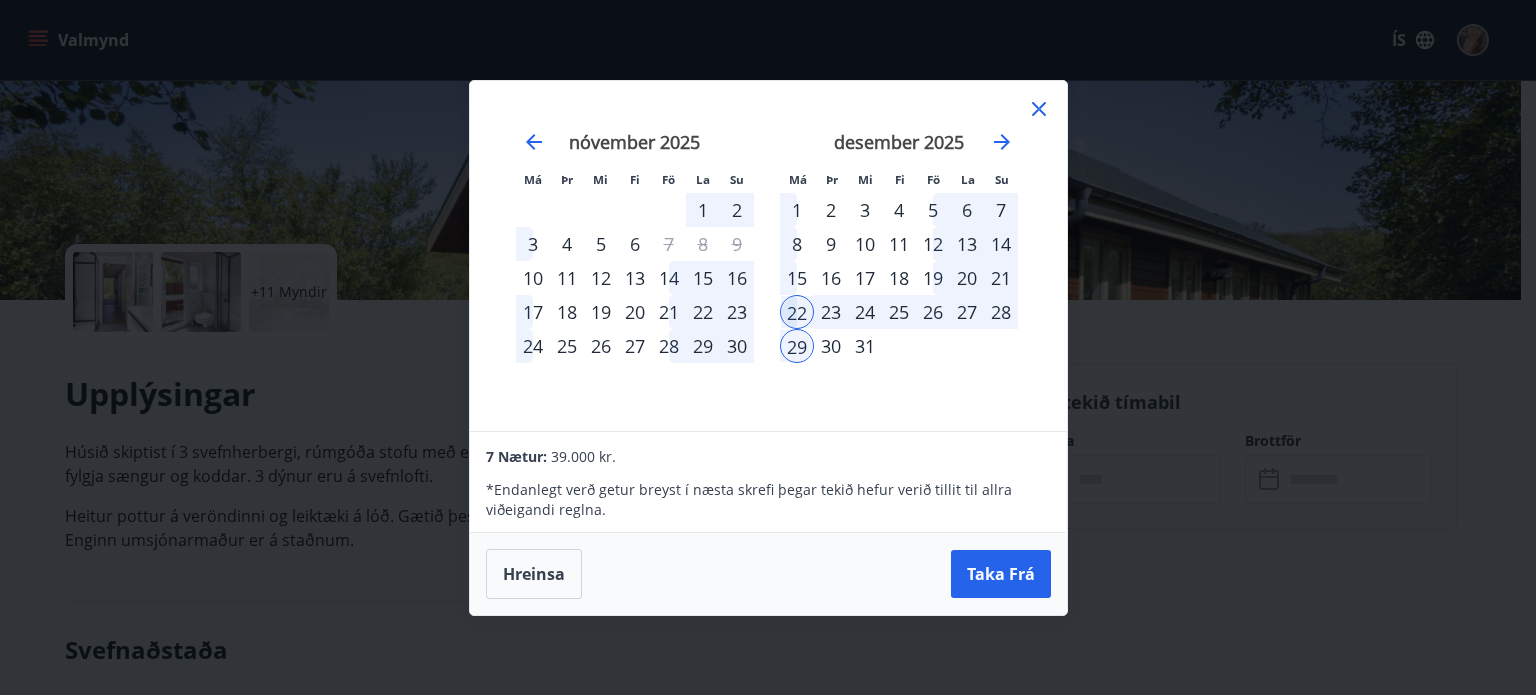 click 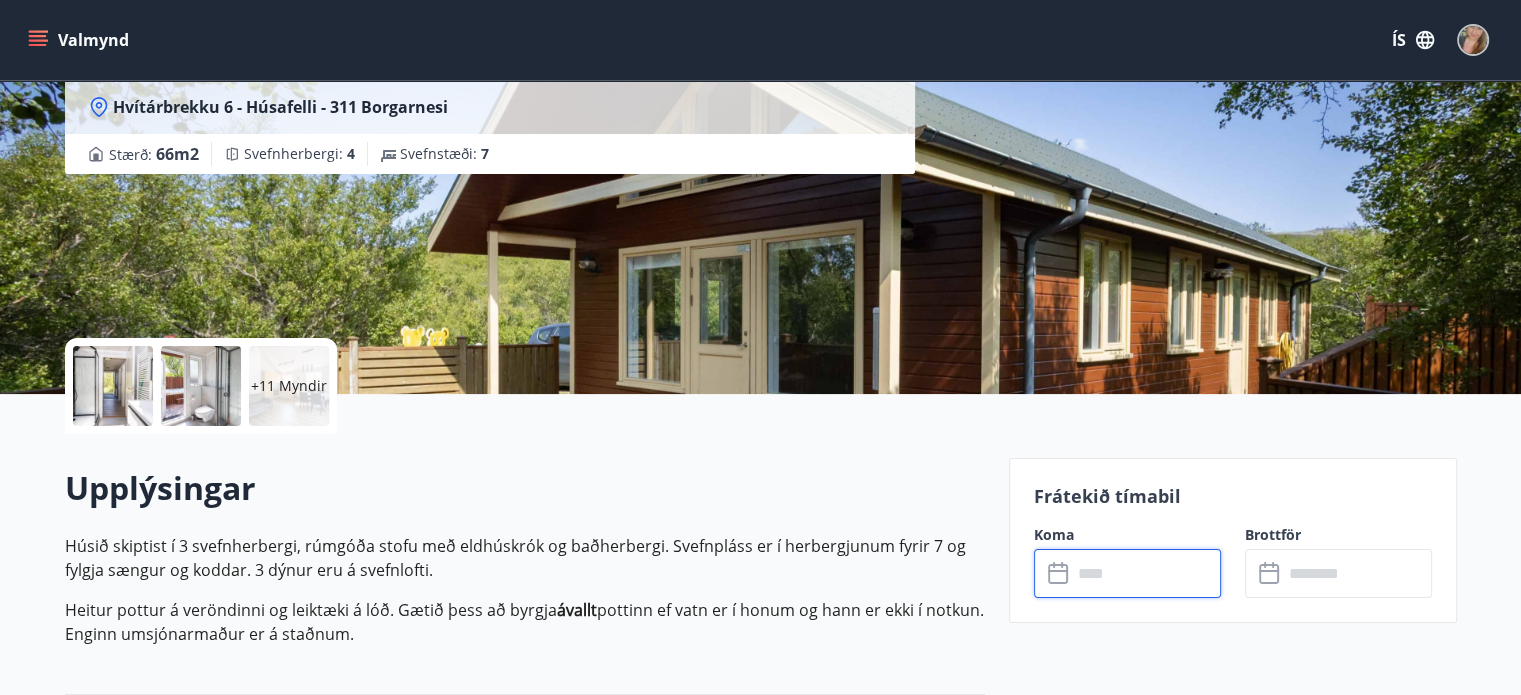 scroll, scrollTop: 0, scrollLeft: 0, axis: both 